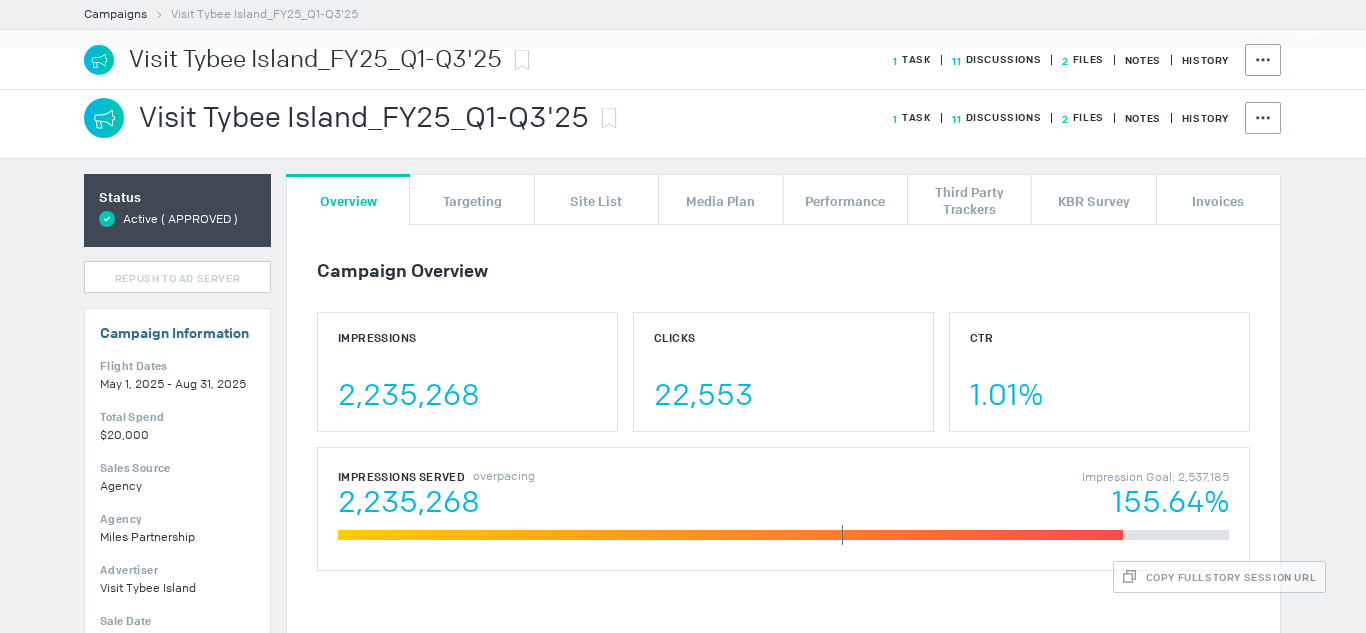 scroll, scrollTop: 0, scrollLeft: 0, axis: both 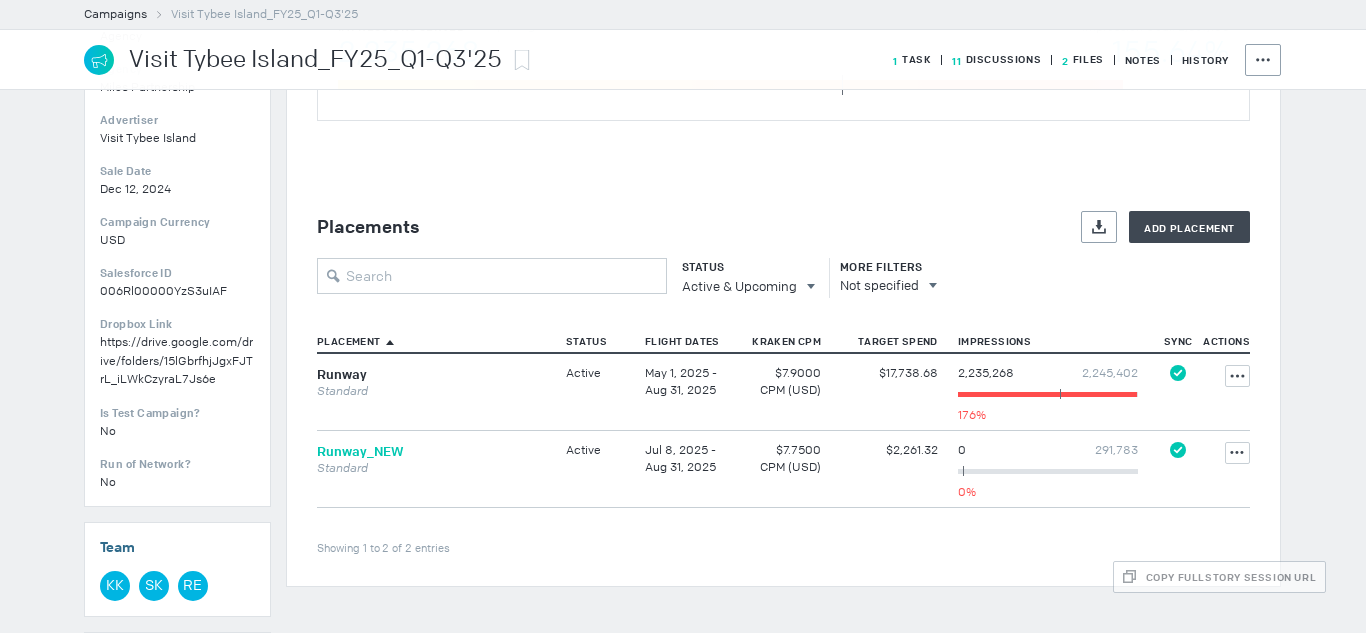 click on "Runway_NEW" at bounding box center [360, 451] 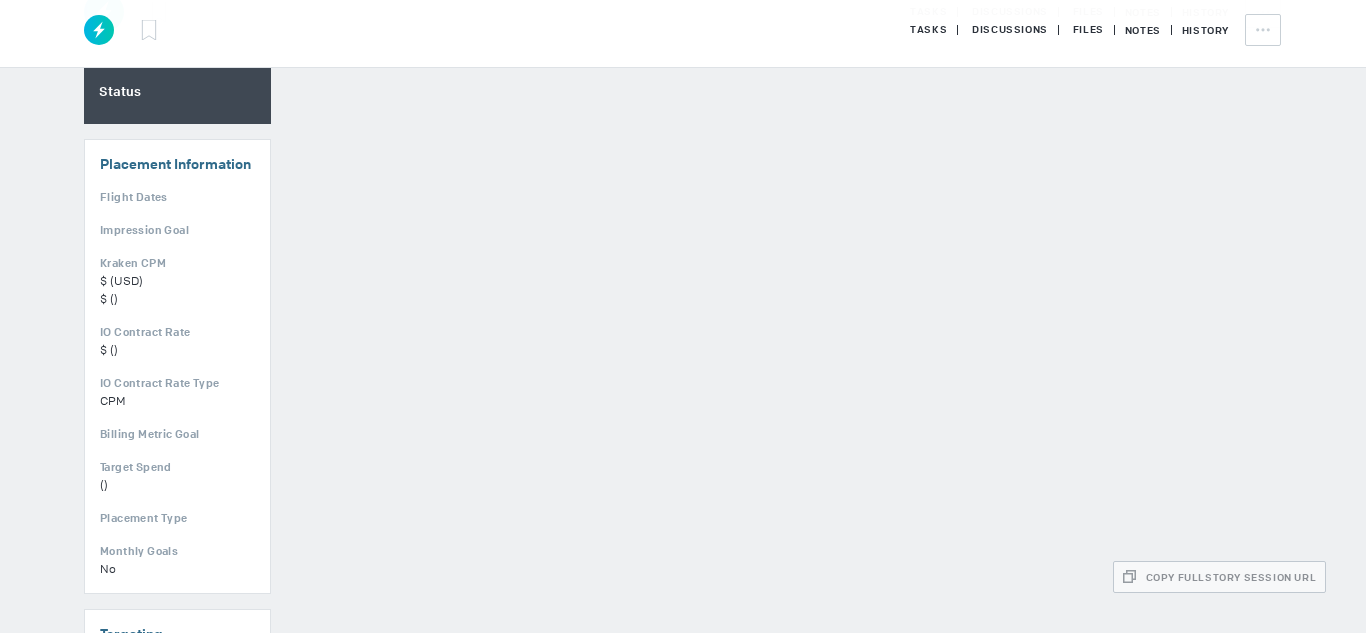 scroll, scrollTop: 0, scrollLeft: 0, axis: both 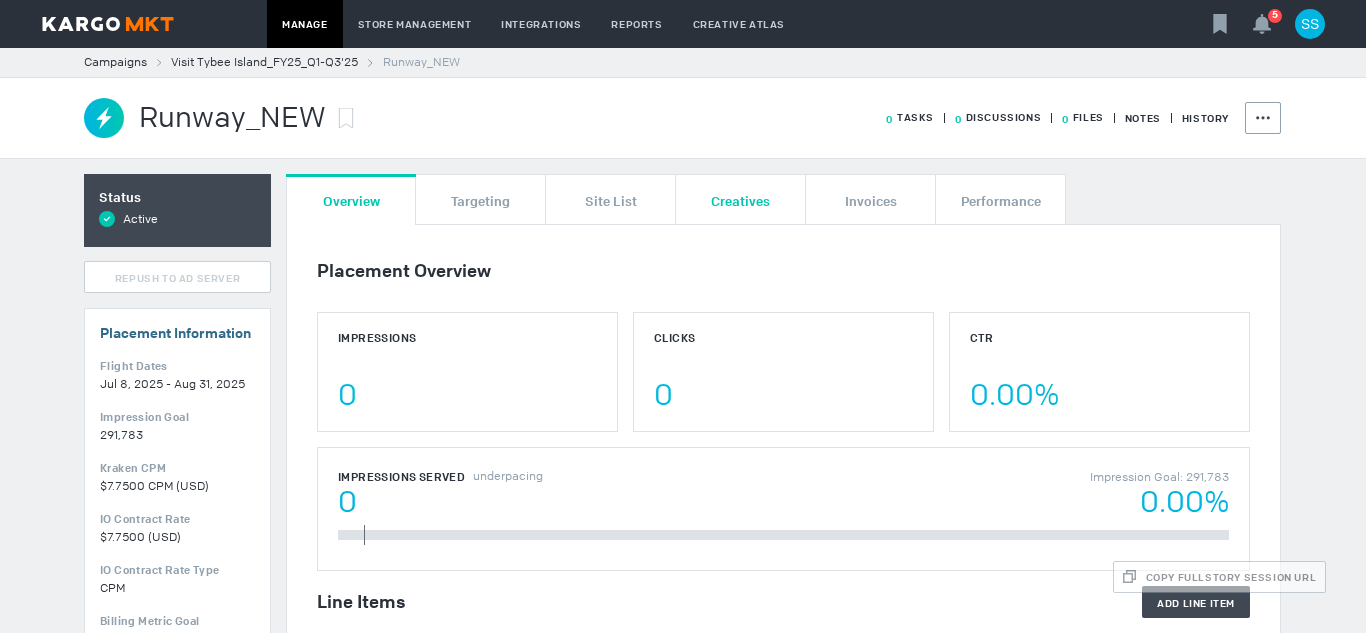 click on "Creatives" at bounding box center [740, 200] 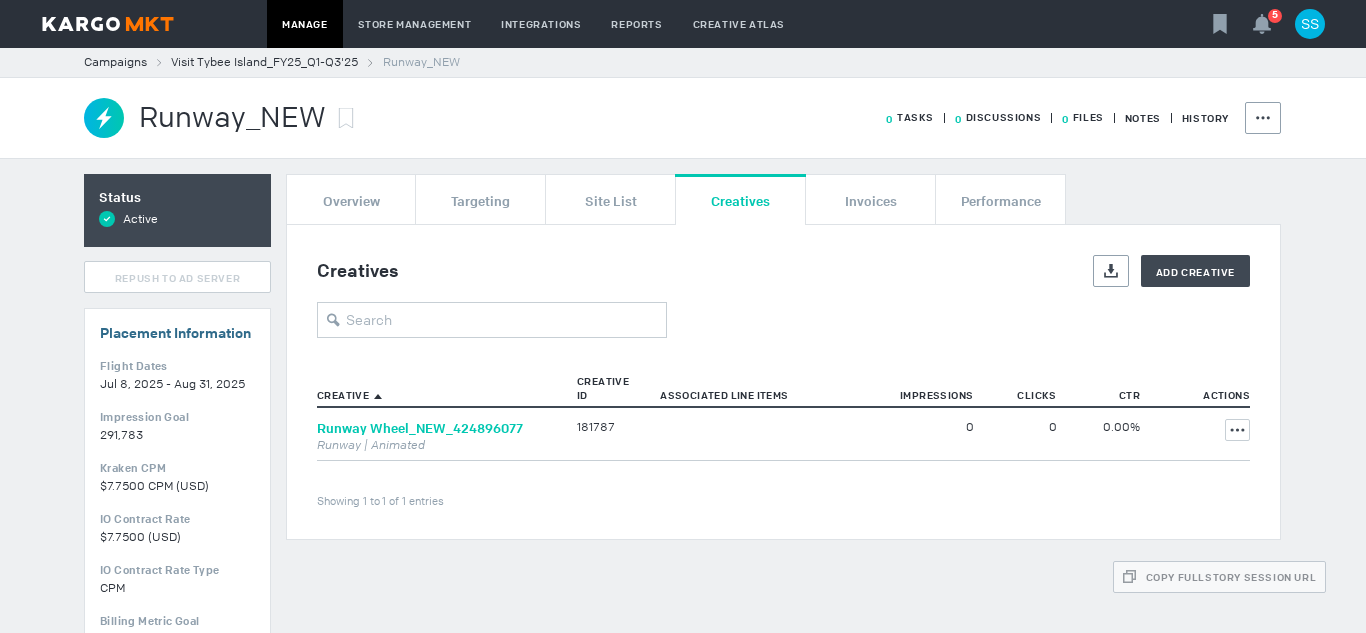 click on "Runway Wheel_NEW_424896077" at bounding box center (420, 428) 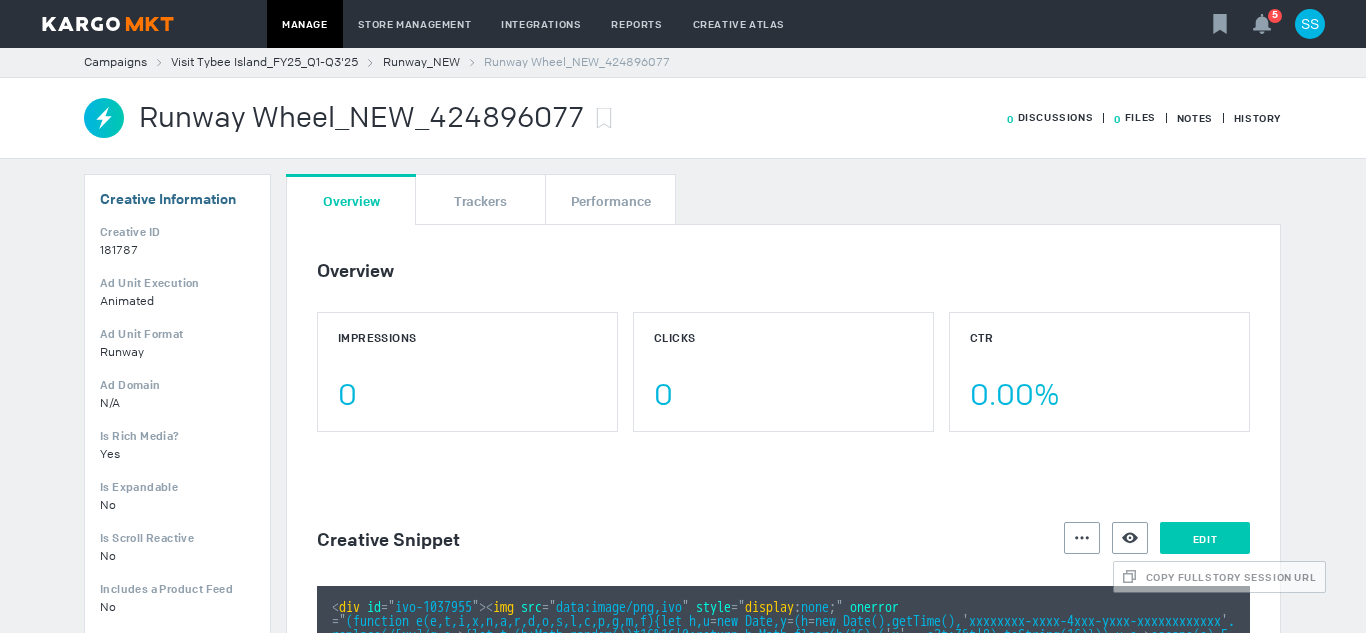 click on "Edit" at bounding box center (1205, 538) 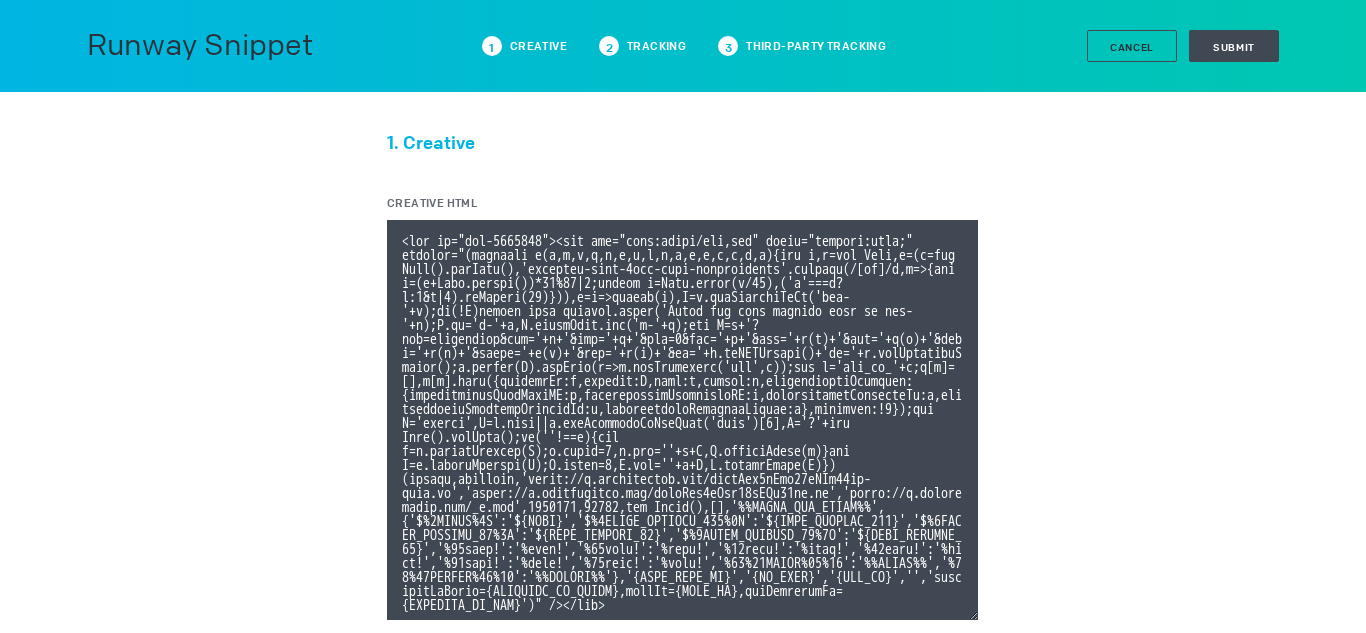 type 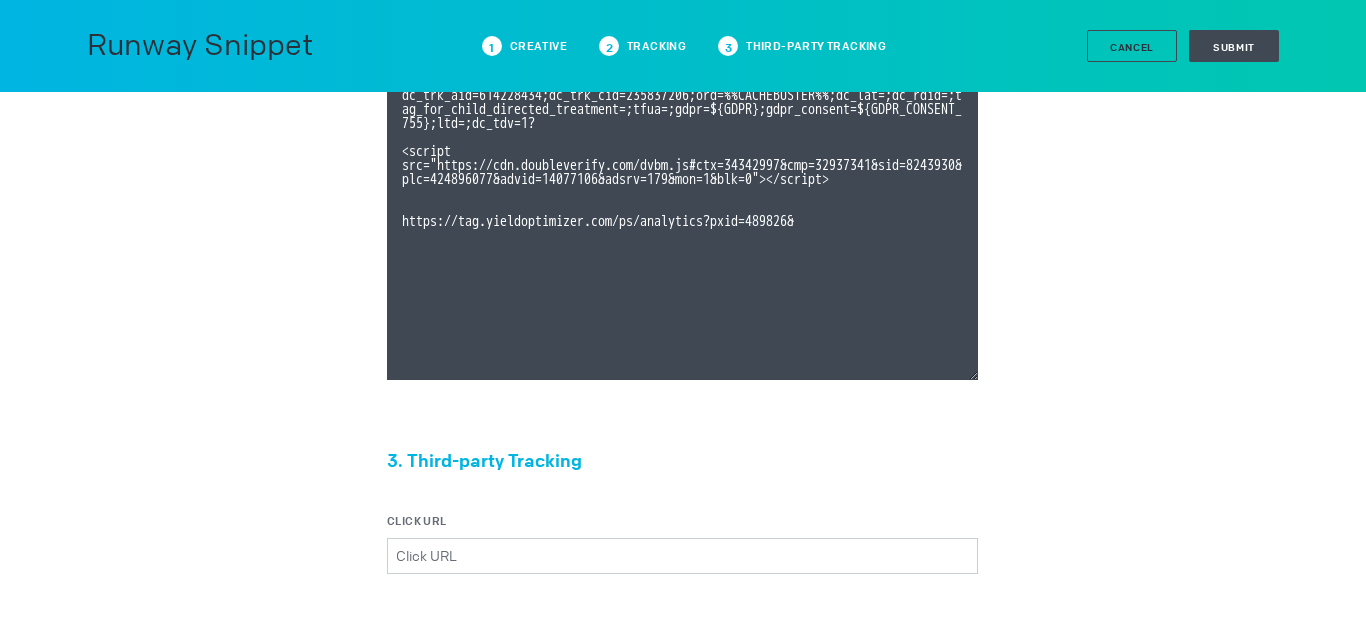 scroll, scrollTop: 640, scrollLeft: 0, axis: vertical 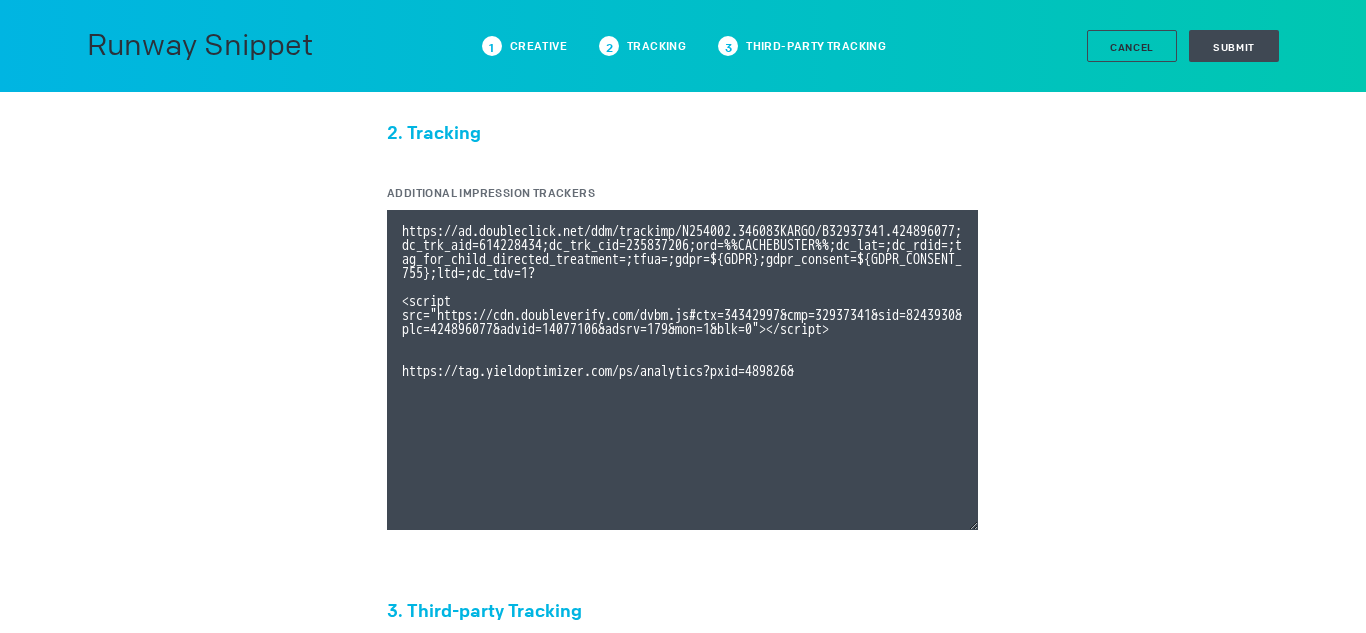 click on "Additional Impression Trackers" at bounding box center [682, 370] 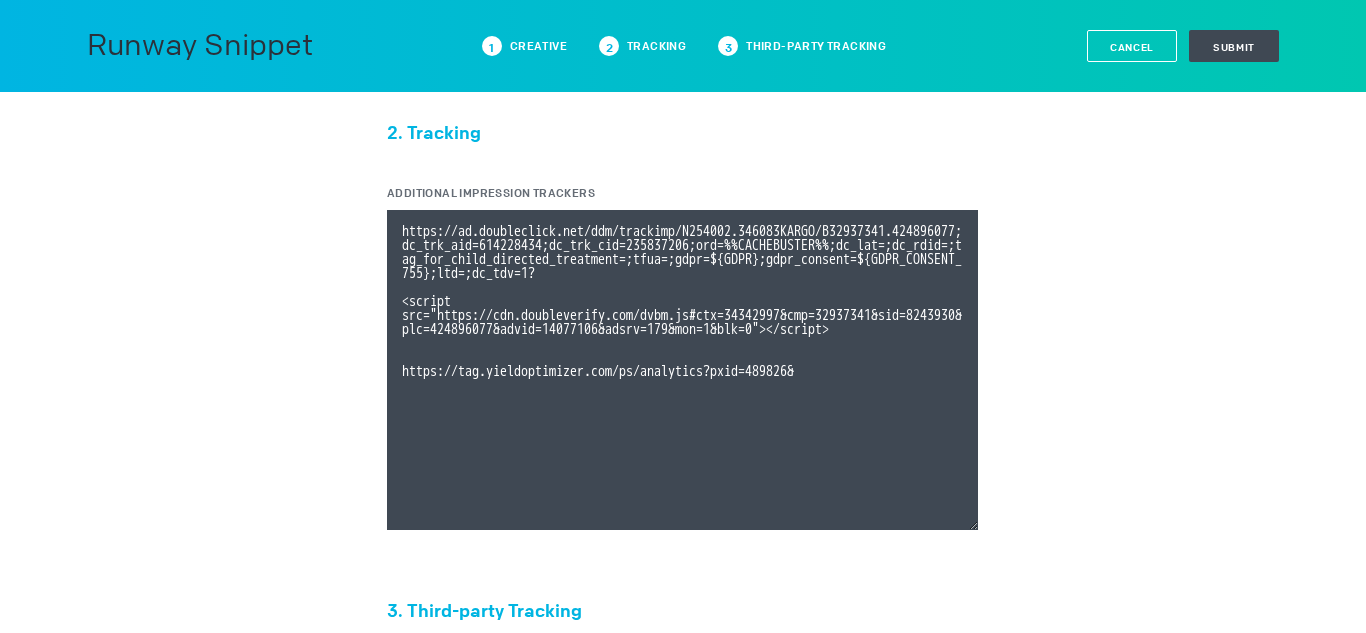 click on "Cancel" at bounding box center (1132, 47) 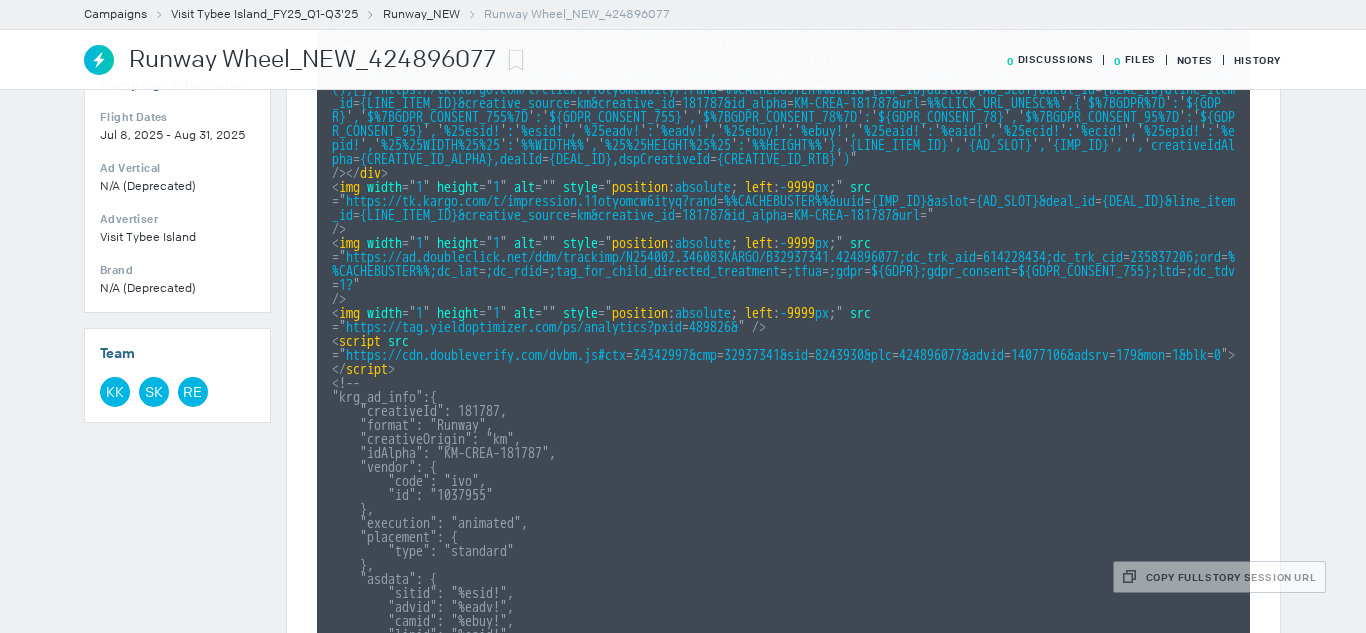 scroll, scrollTop: 0, scrollLeft: 0, axis: both 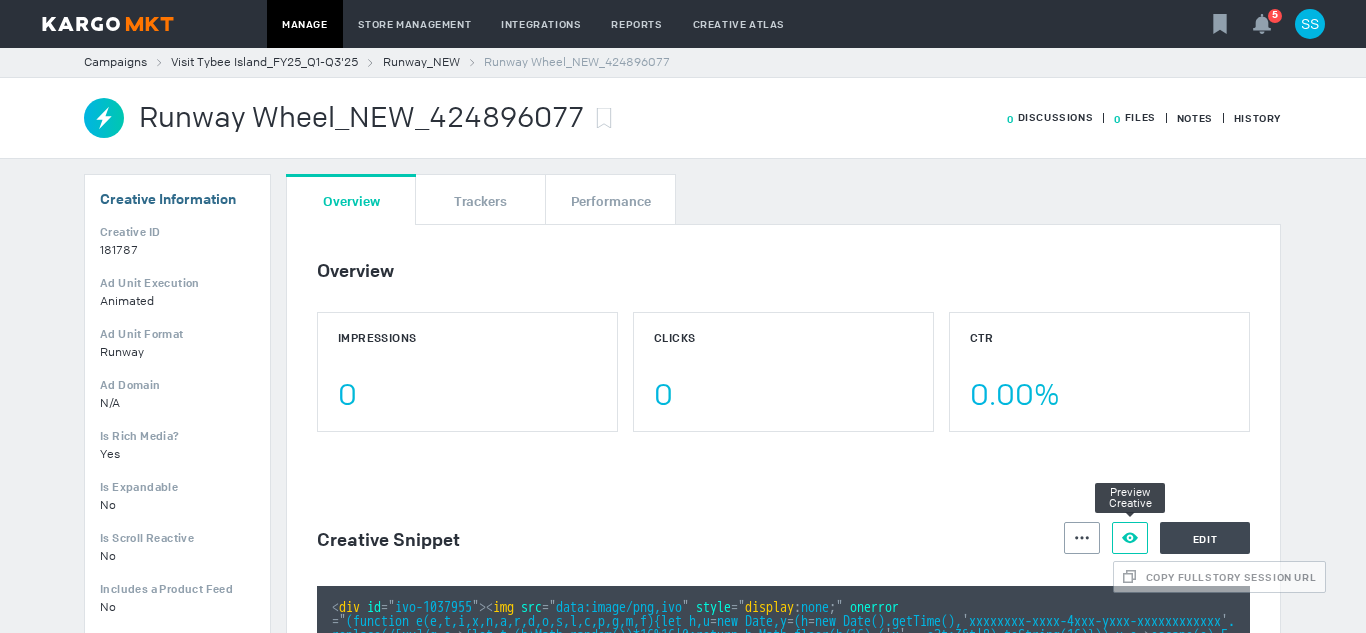 click at bounding box center [1082, 538] 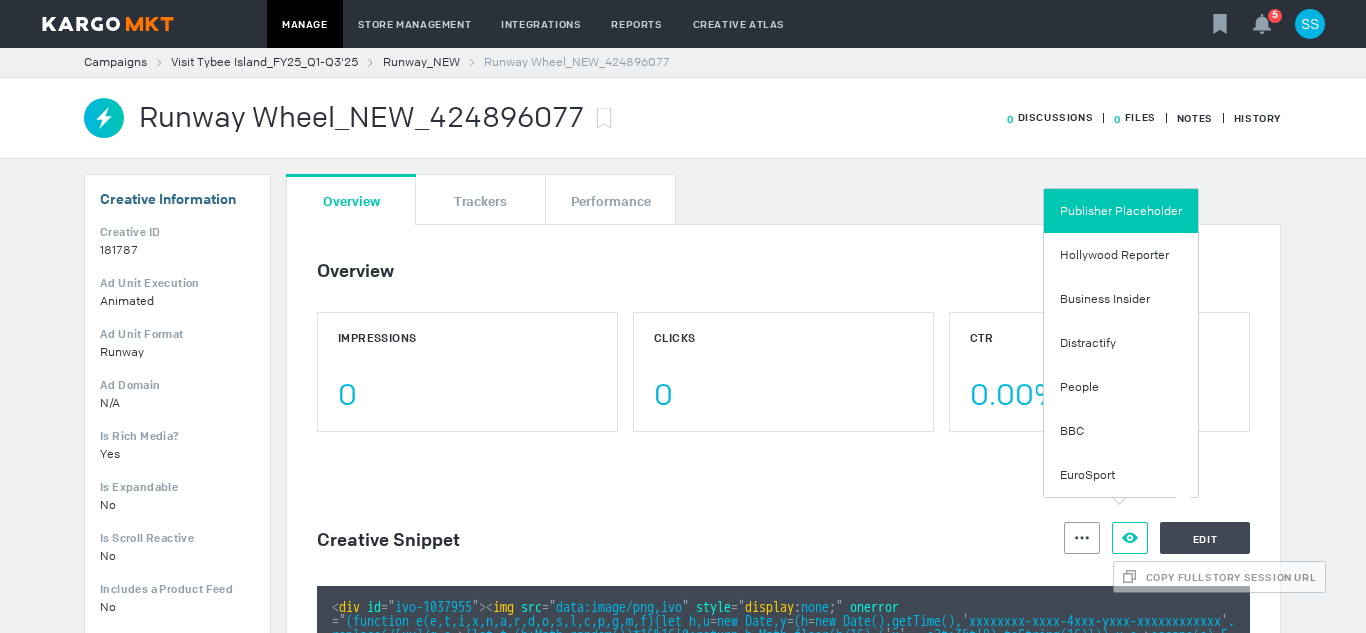 click on "Publisher Placeholder" at bounding box center [1121, 211] 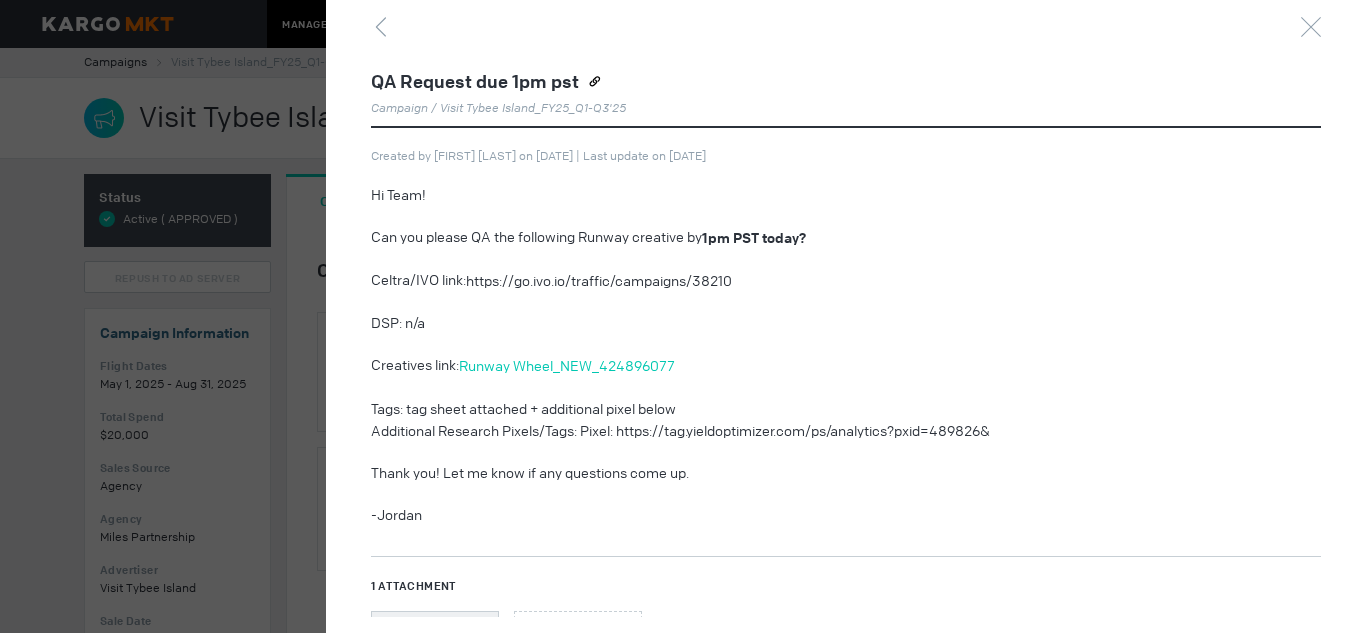 scroll, scrollTop: 0, scrollLeft: 0, axis: both 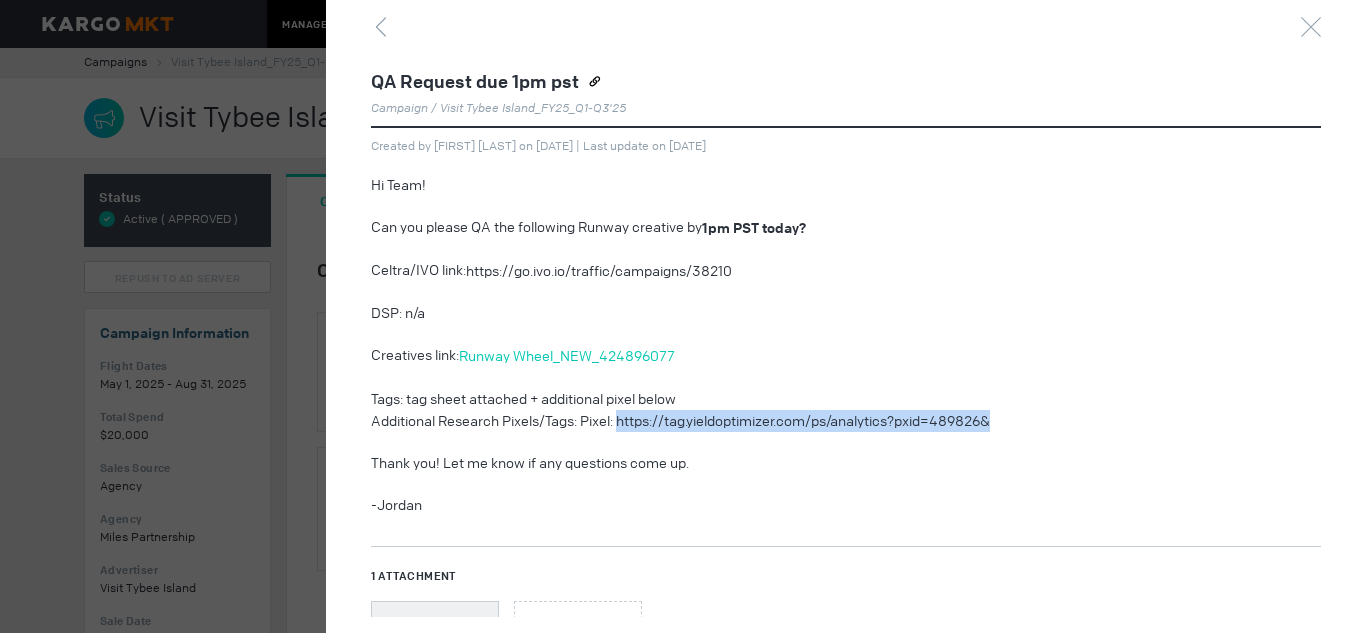 drag, startPoint x: 623, startPoint y: 429, endPoint x: 1017, endPoint y: 423, distance: 394.0457 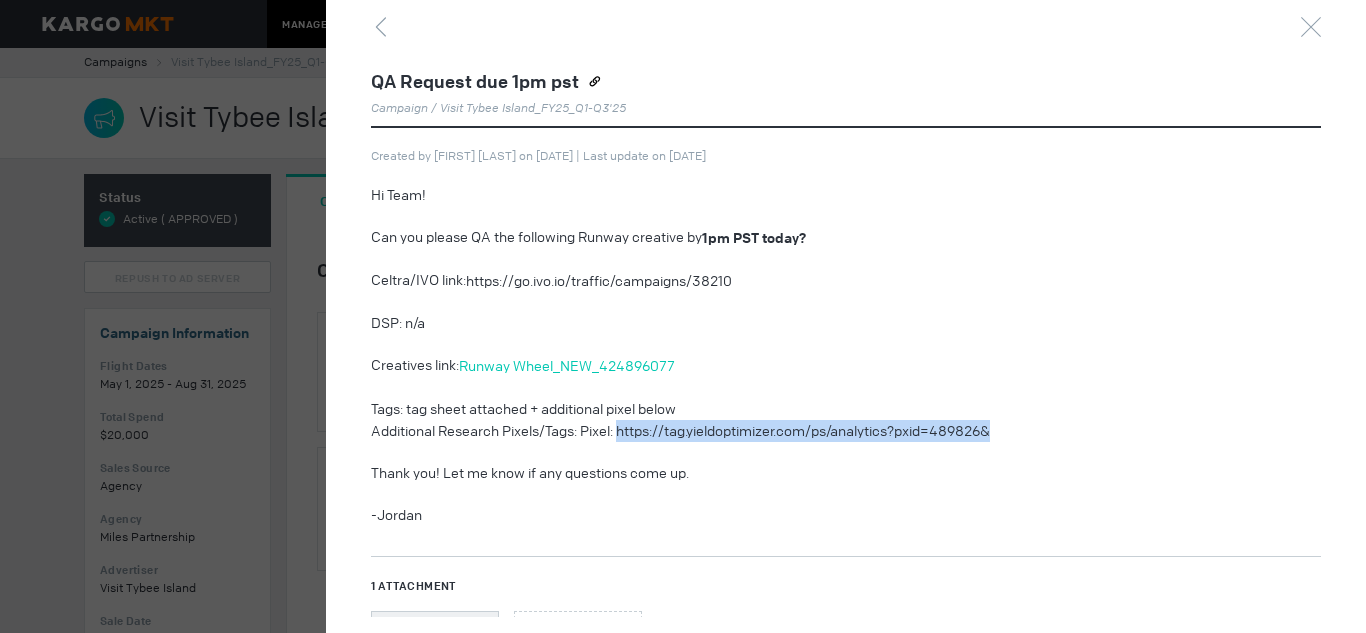 scroll, scrollTop: 253, scrollLeft: 0, axis: vertical 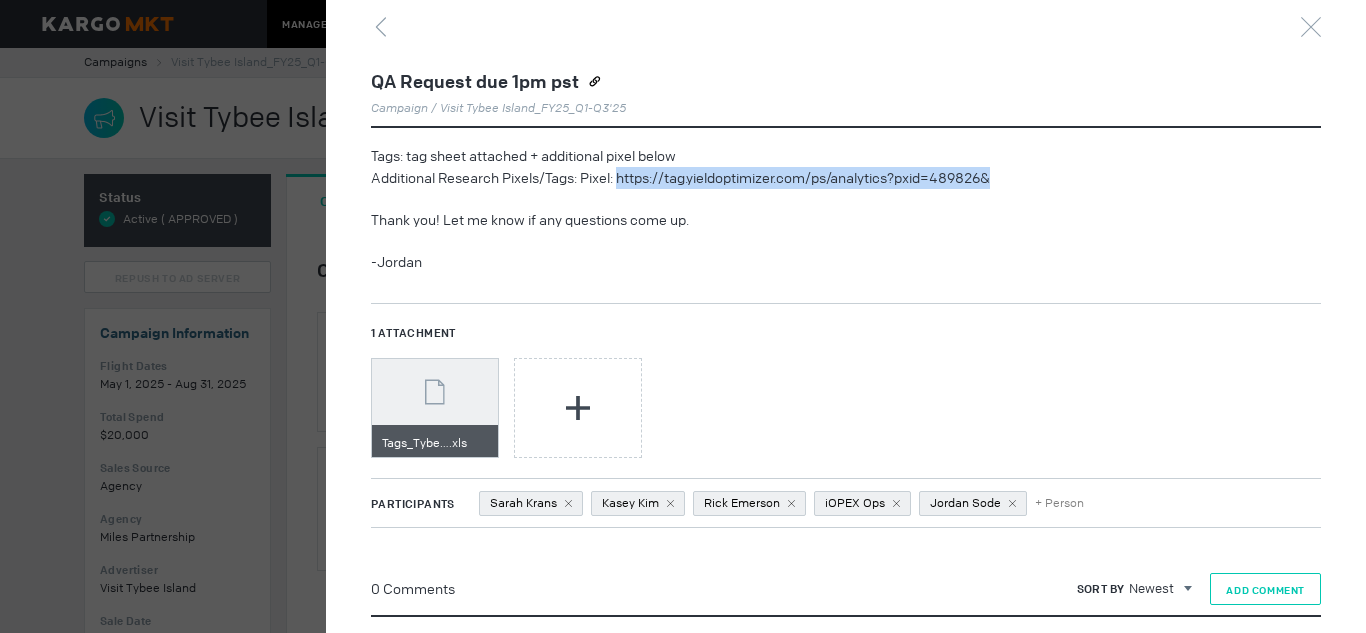 click on "Add Comment" at bounding box center [1265, 590] 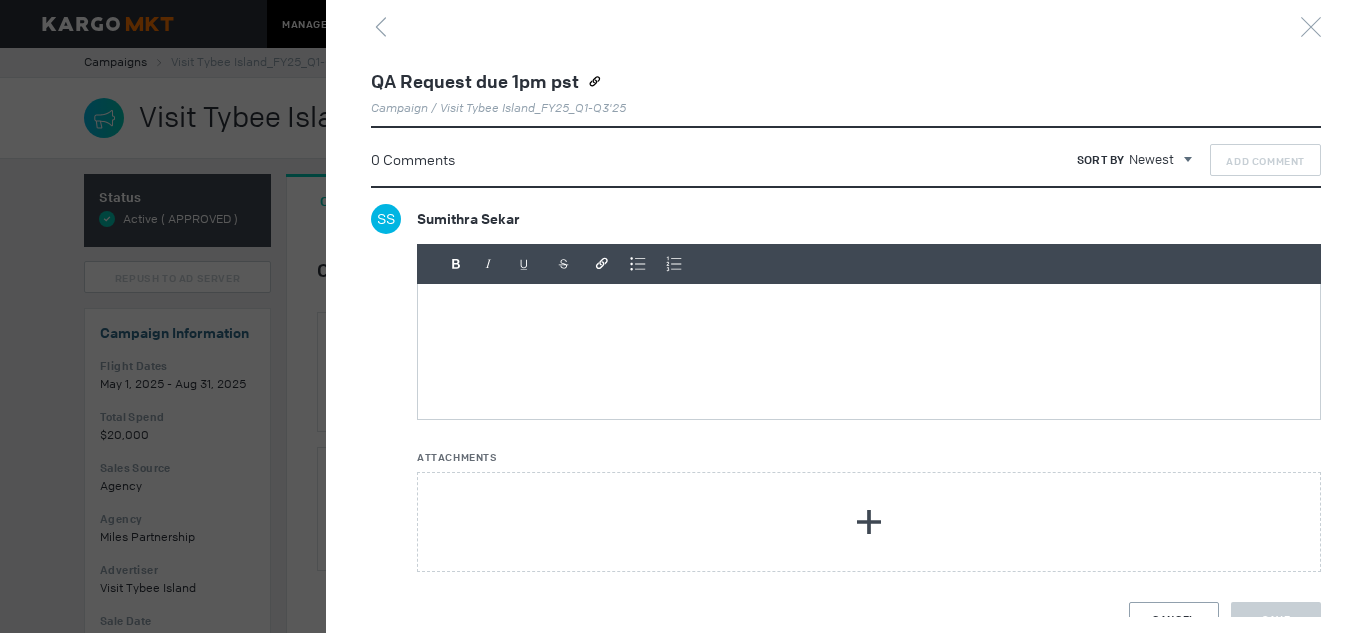 scroll, scrollTop: 707, scrollLeft: 0, axis: vertical 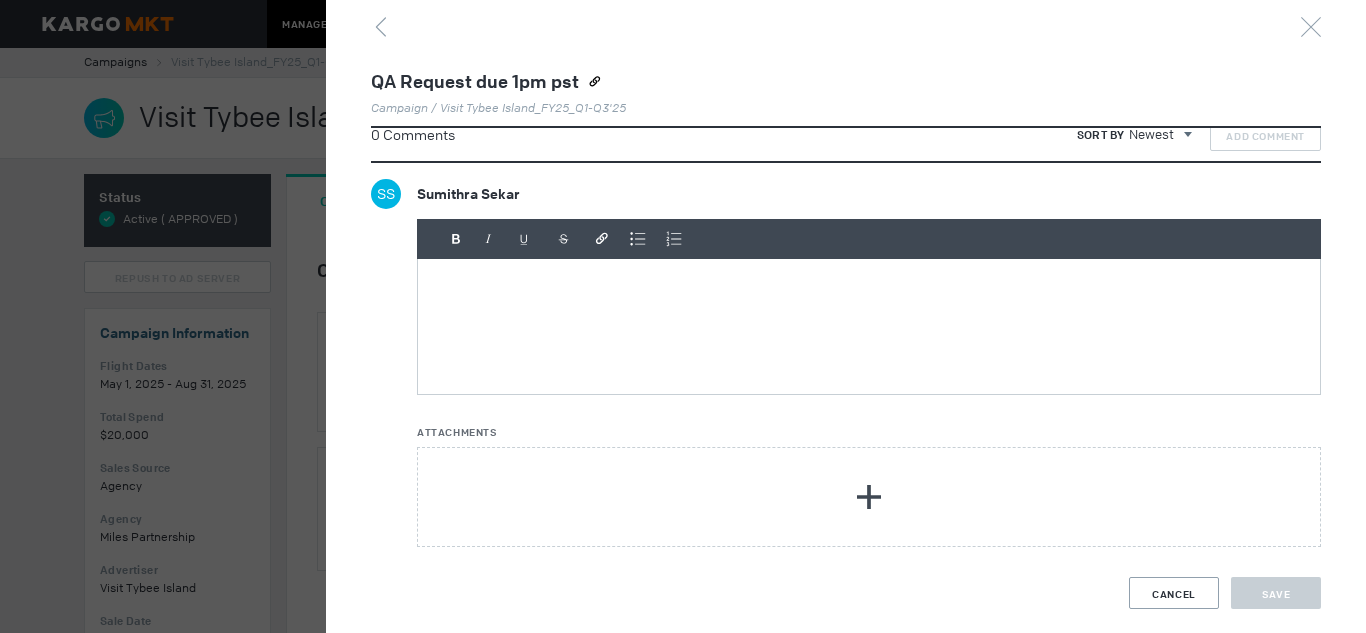 click at bounding box center [869, 326] 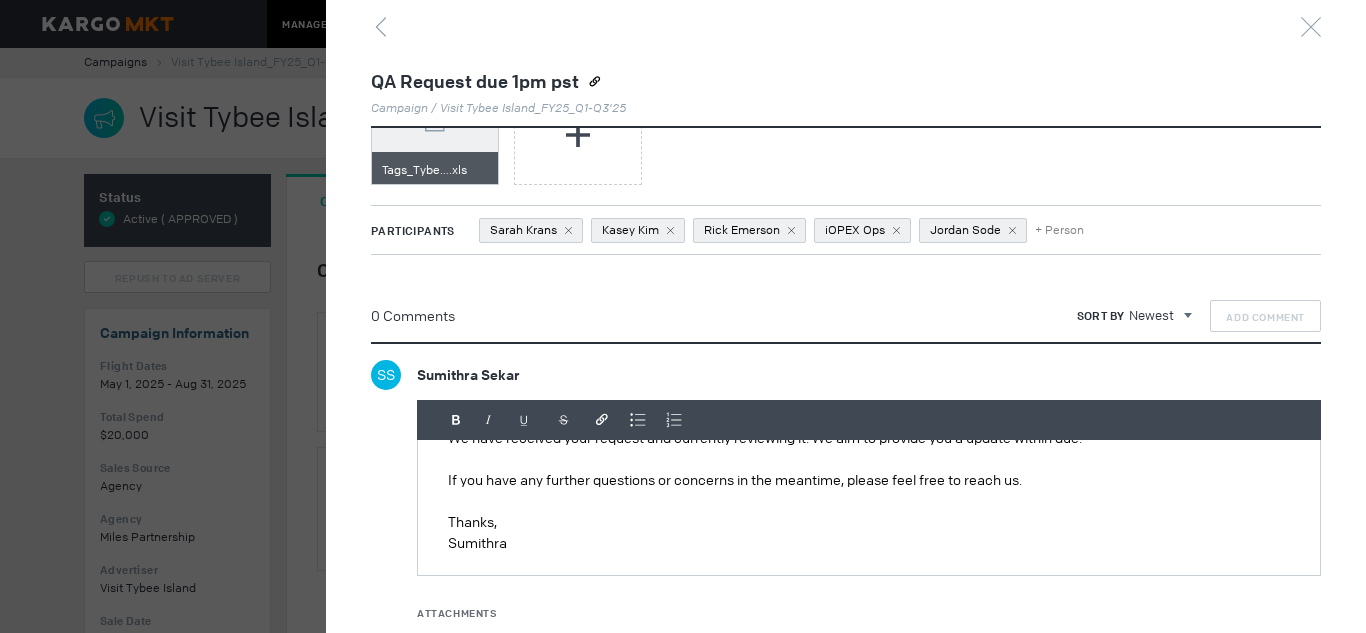 scroll, scrollTop: 0, scrollLeft: 0, axis: both 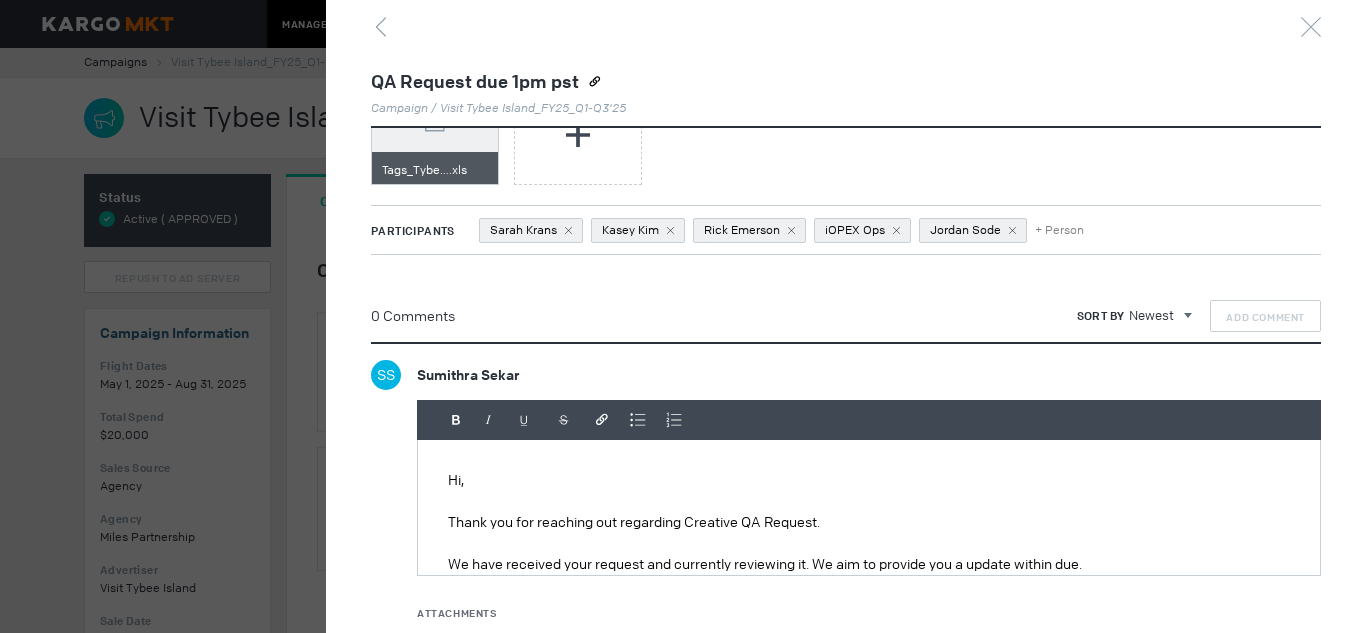 click on "Hi," at bounding box center [869, 480] 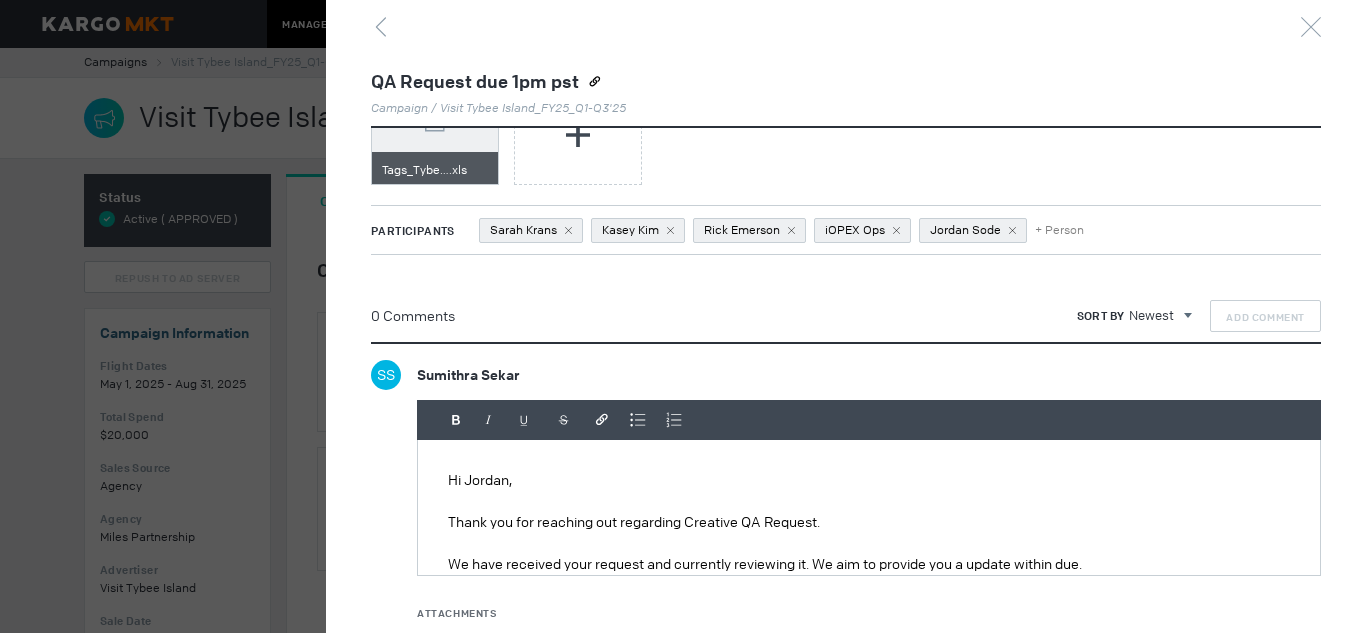 scroll, scrollTop: 126, scrollLeft: 0, axis: vertical 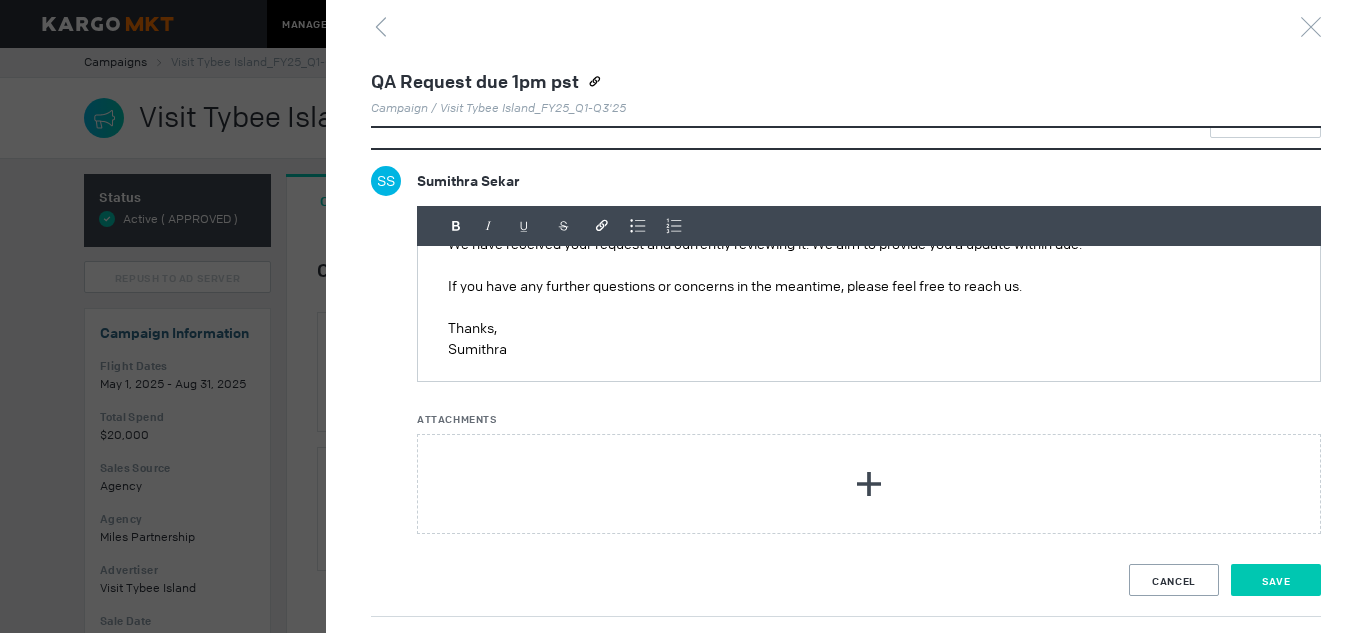 click on "Save" at bounding box center [1276, 580] 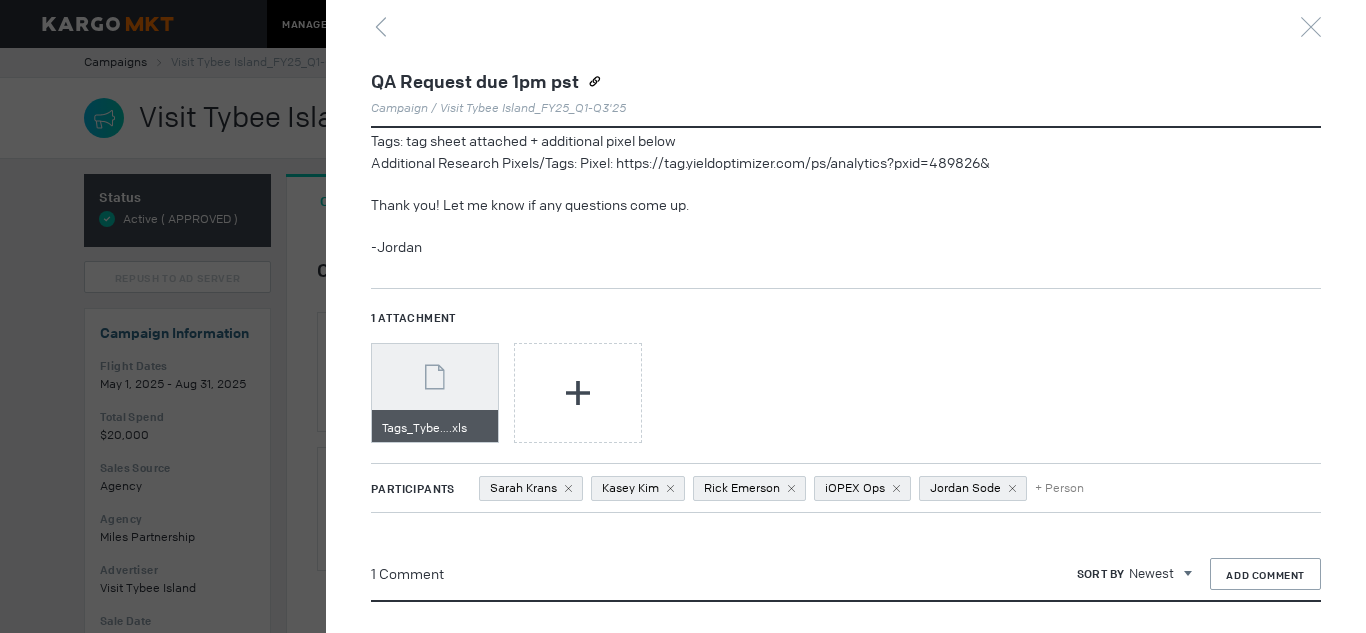 scroll, scrollTop: 561, scrollLeft: 0, axis: vertical 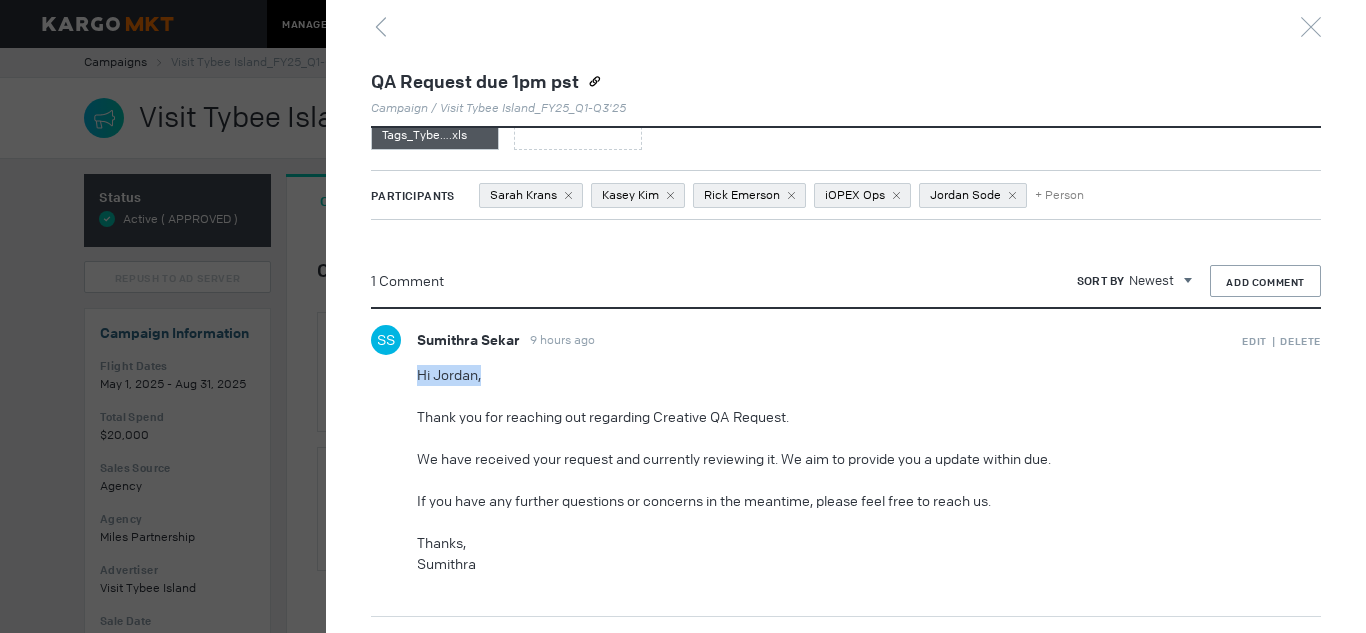 drag, startPoint x: 414, startPoint y: 380, endPoint x: 508, endPoint y: 377, distance: 94.04786 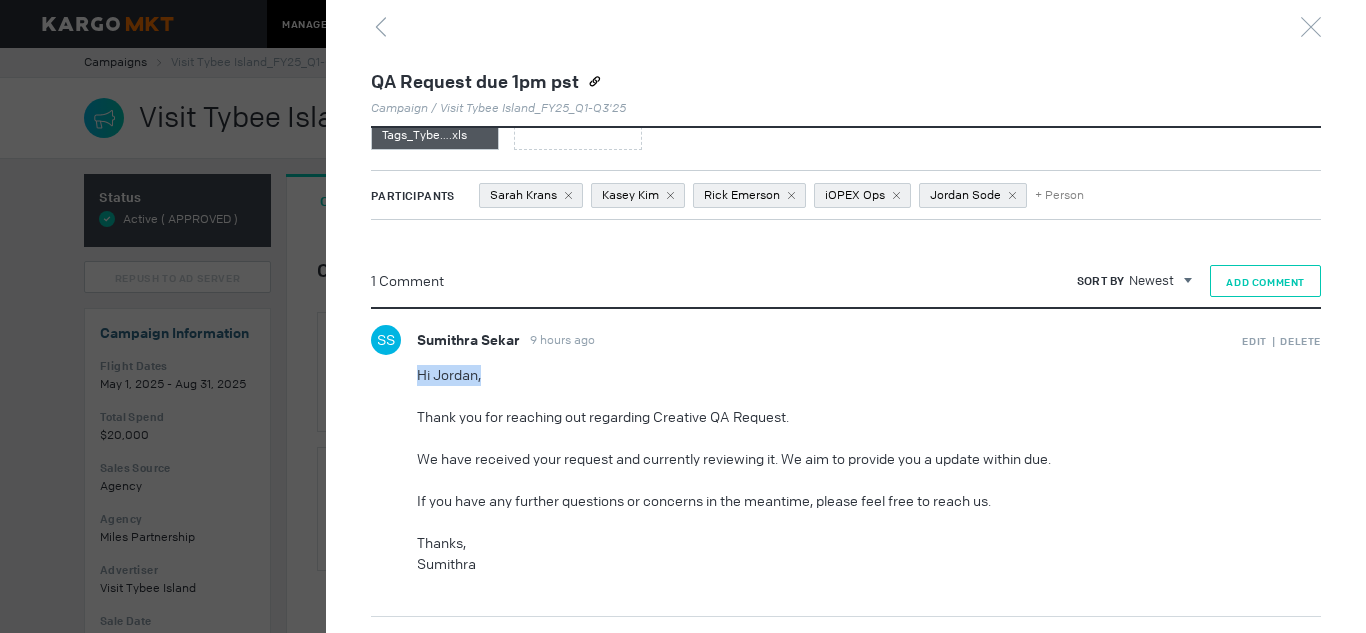 click on "Add Comment" at bounding box center [1265, 281] 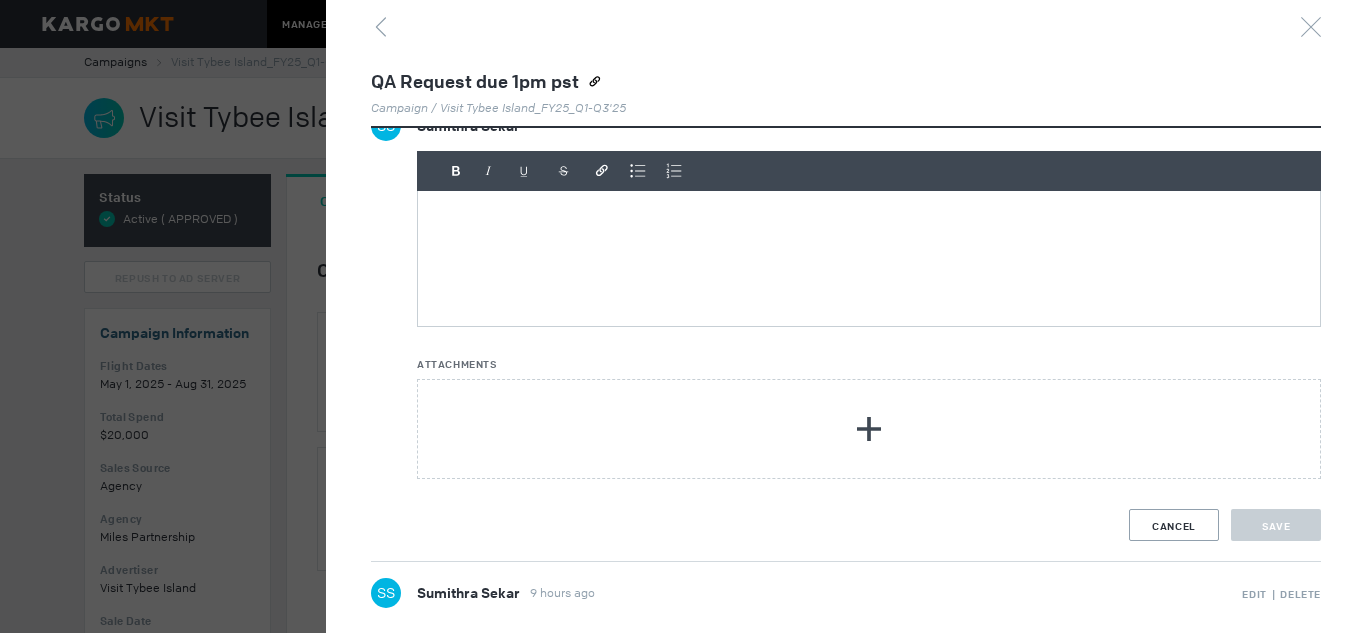 scroll, scrollTop: 776, scrollLeft: 0, axis: vertical 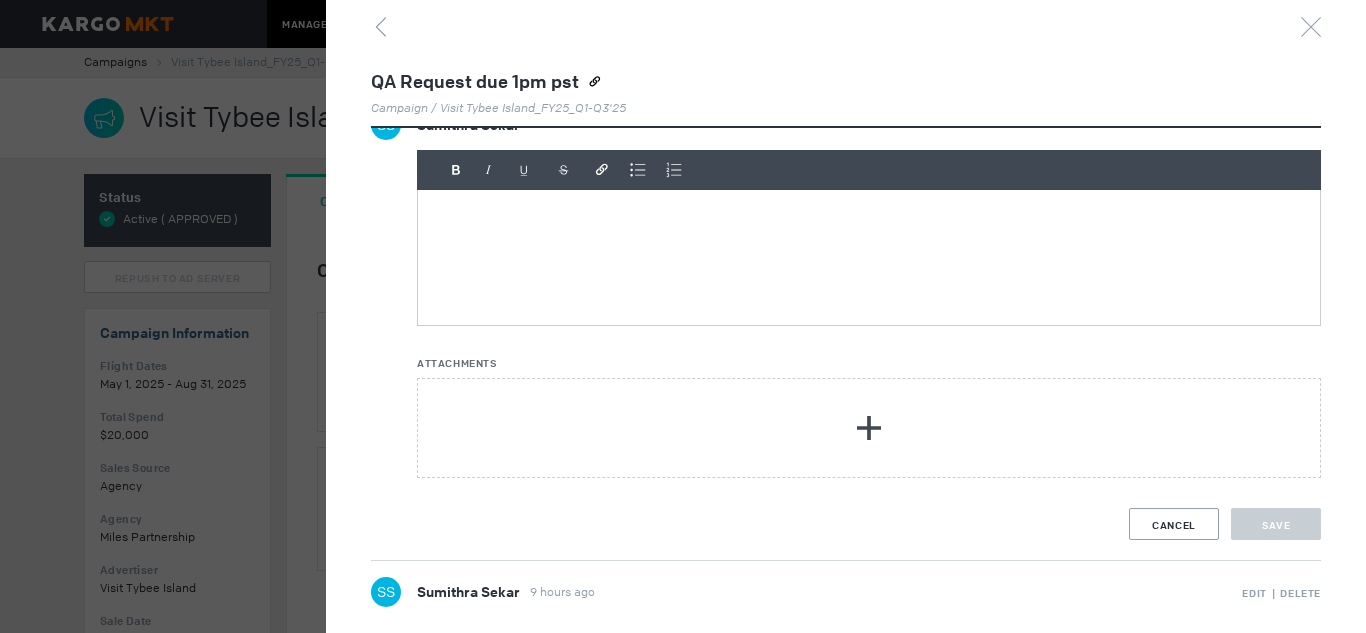 click at bounding box center (869, 257) 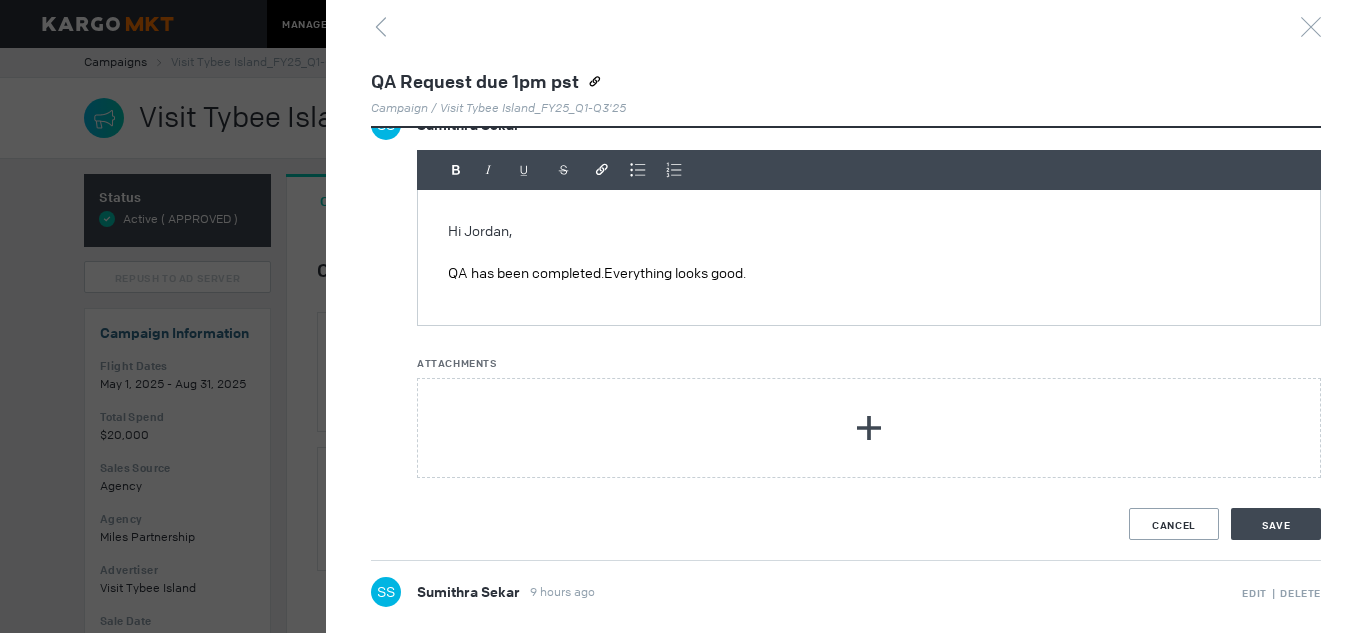 click on "QA has been completed.Everything looks good." at bounding box center [869, 273] 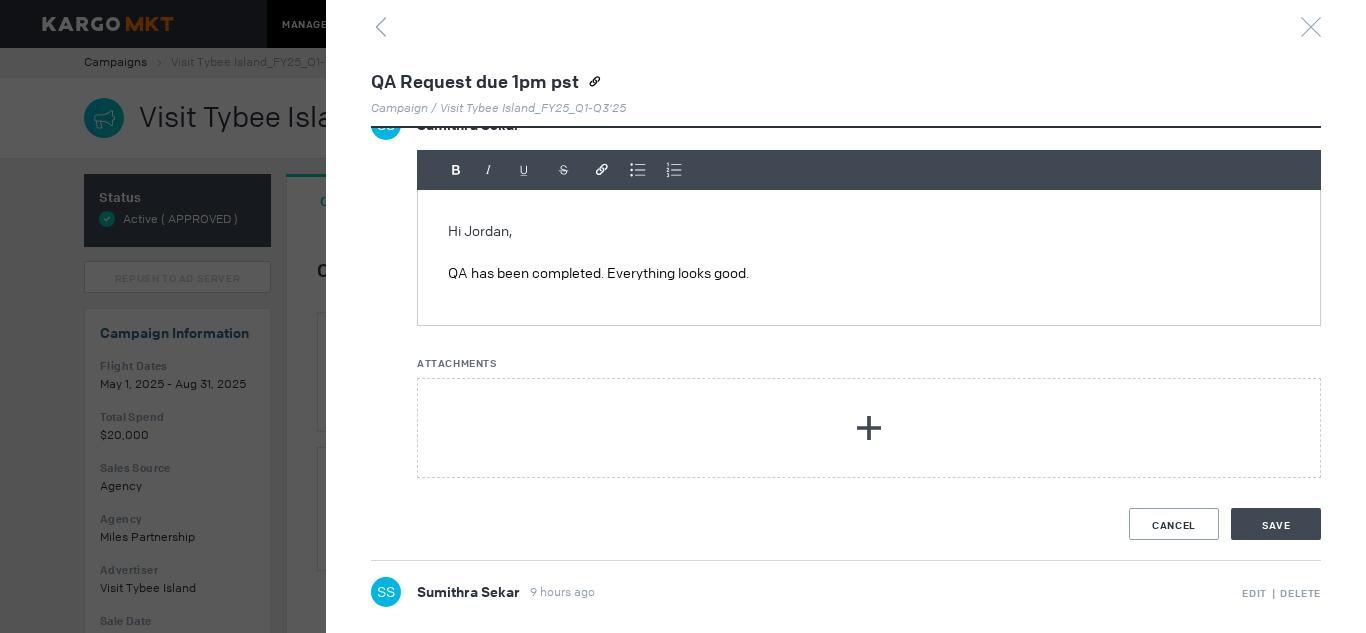 click on "QA has been completed. Everything looks good." at bounding box center [869, 273] 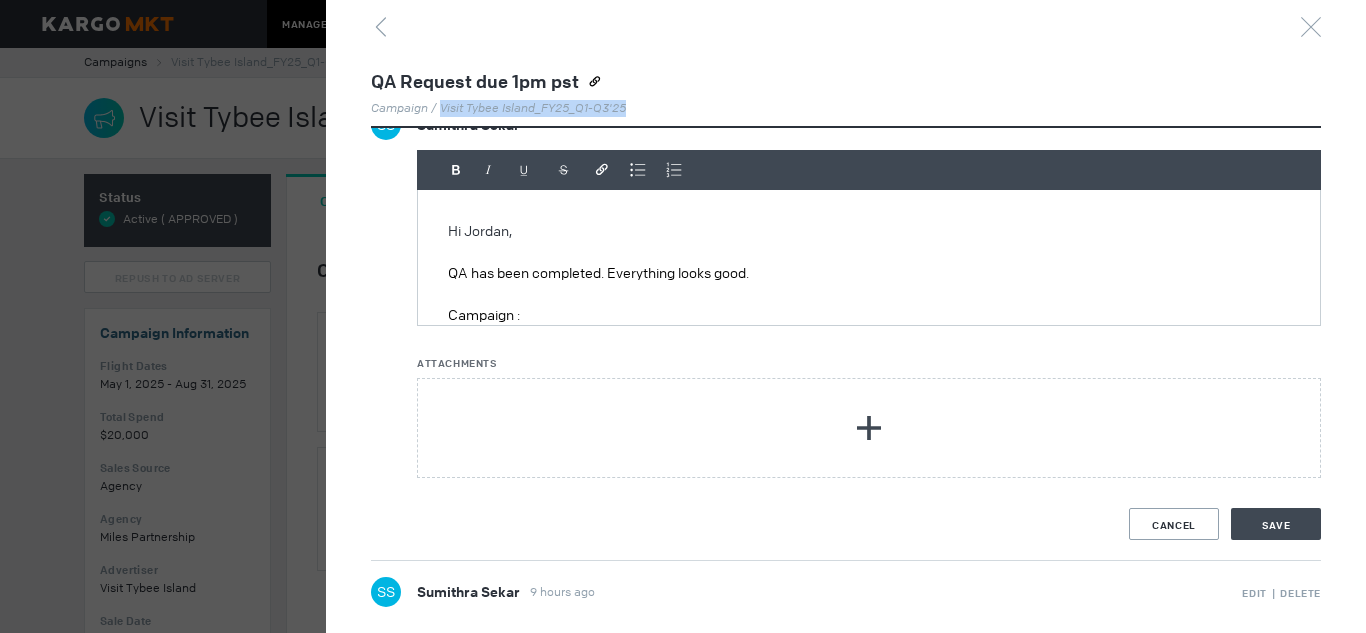 drag, startPoint x: 652, startPoint y: 100, endPoint x: 441, endPoint y: 114, distance: 211.46394 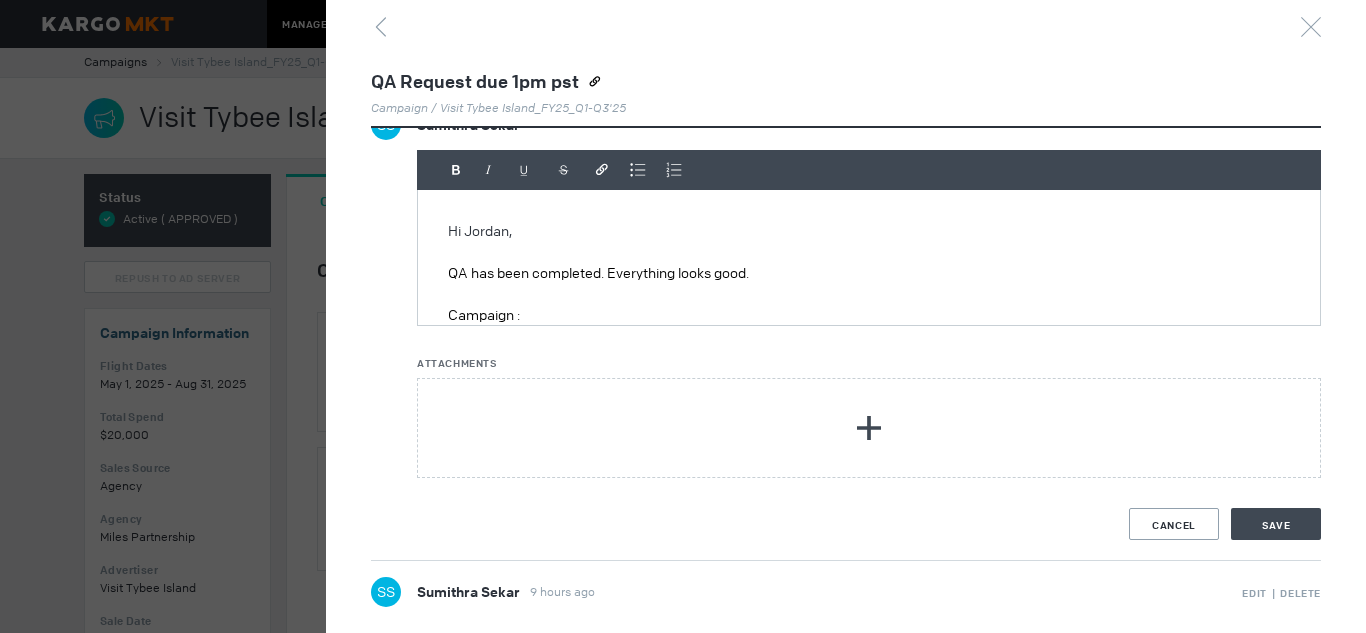 click on "Campaign :" at bounding box center [869, 315] 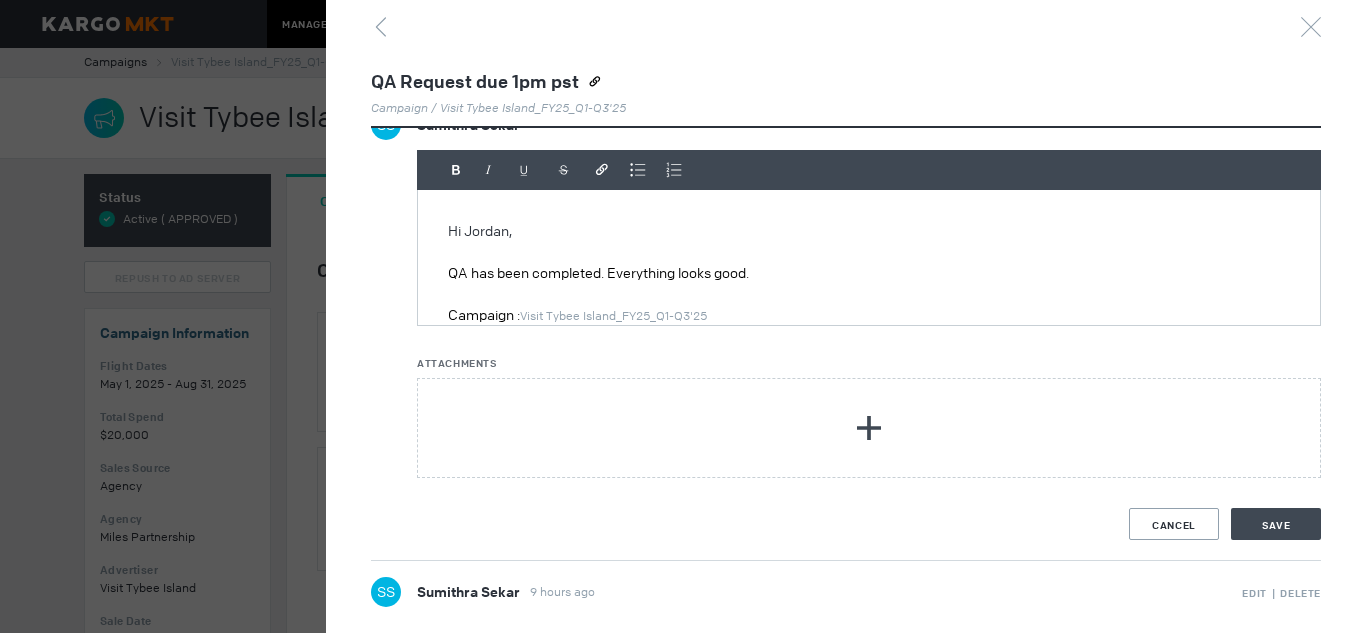 scroll, scrollTop: 23, scrollLeft: 0, axis: vertical 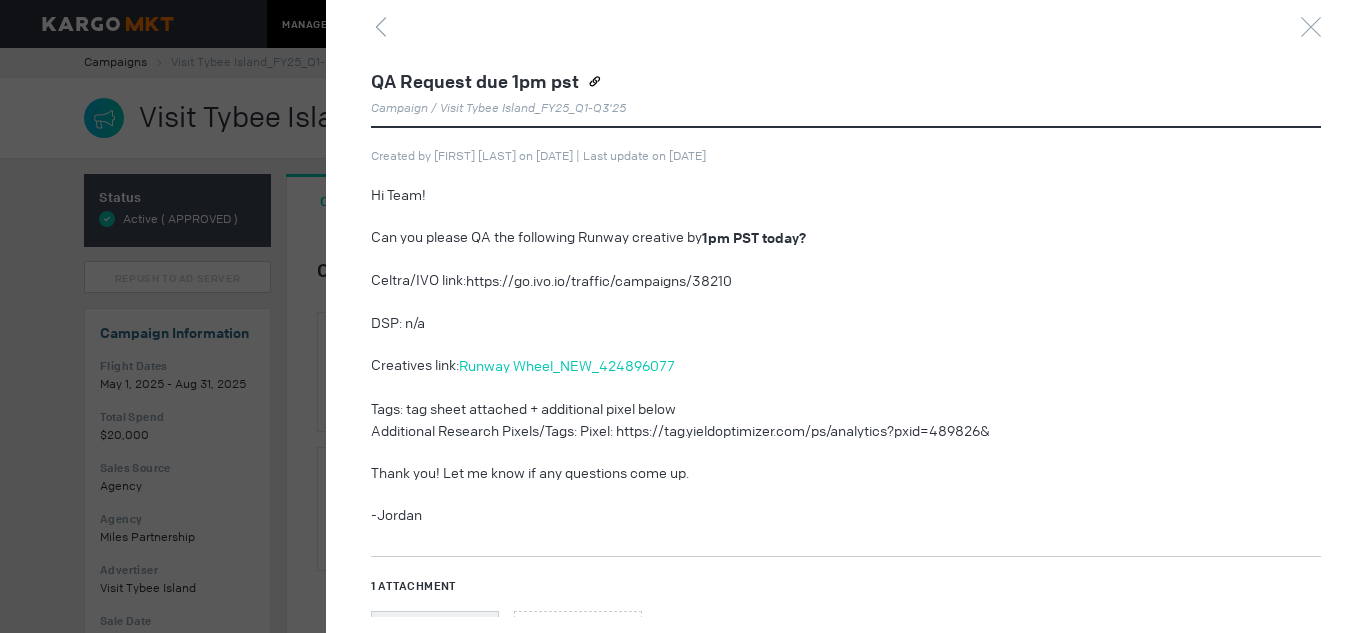 click on "Celtra/IVO link:   https://go.ivo.io/traffic/campaigns/38210" at bounding box center [798, 281] 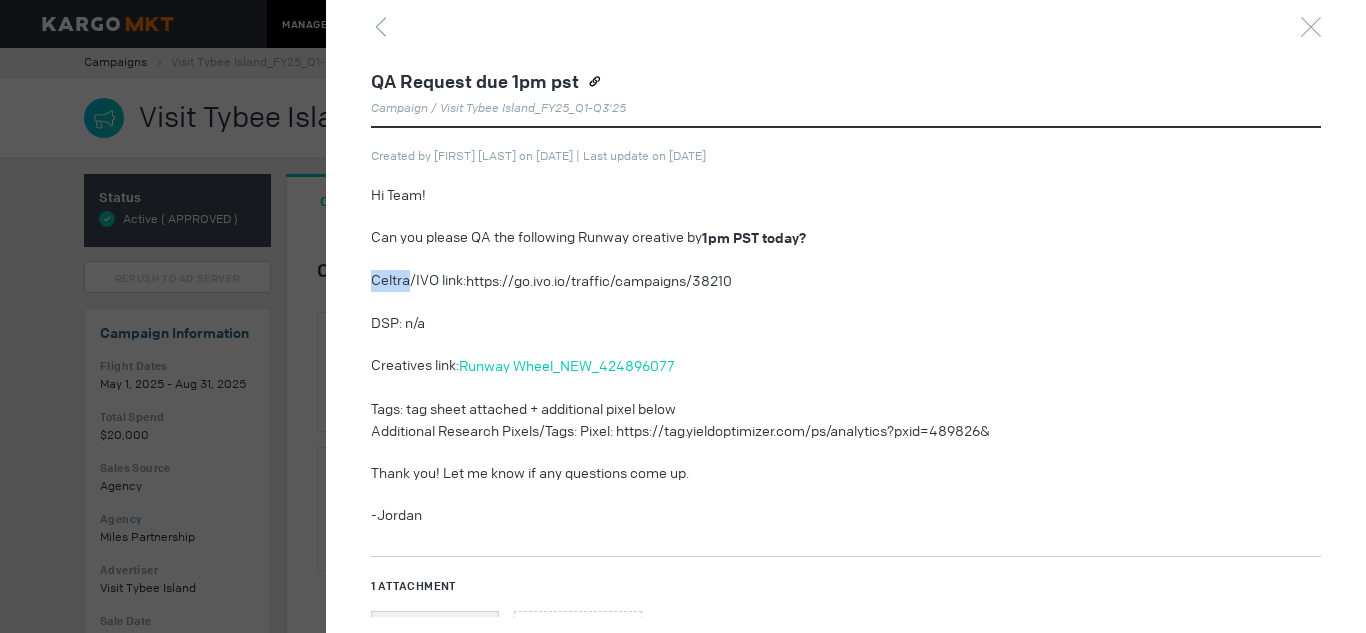 click on "Celtra/IVO link:   https://go.ivo.io/traffic/campaigns/38210" at bounding box center [798, 281] 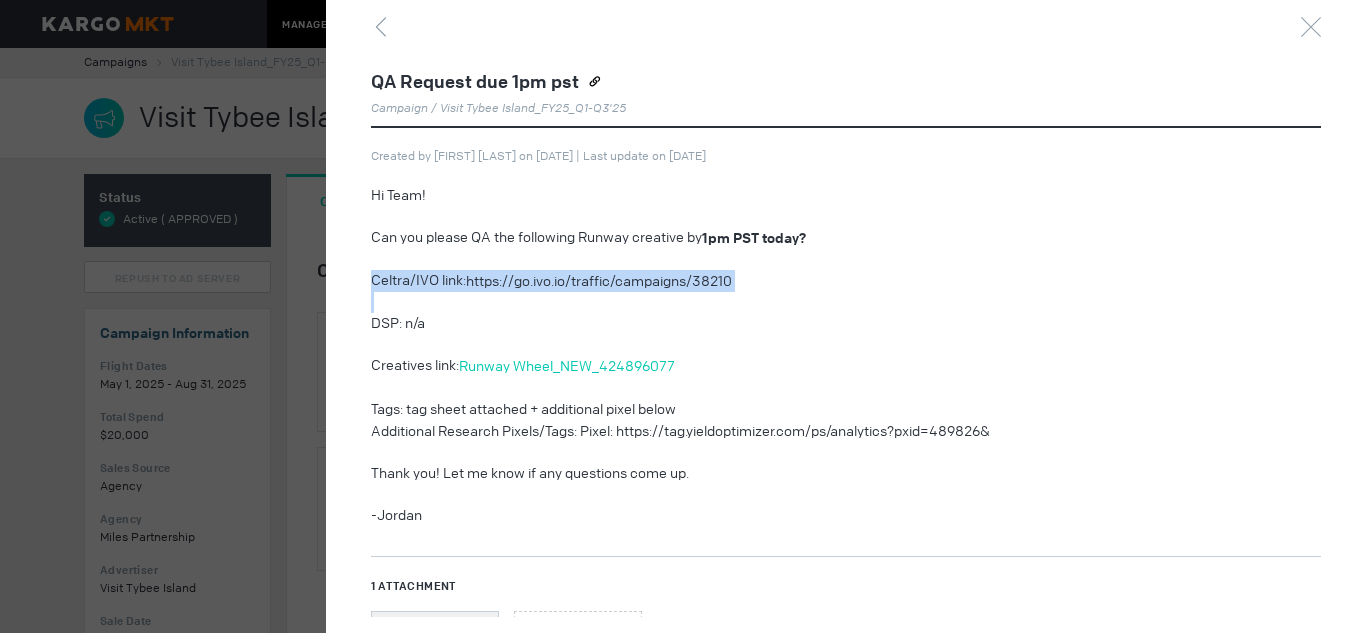 click on "Celtra/IVO link:   https://go.ivo.io/traffic/campaigns/38210" at bounding box center [798, 281] 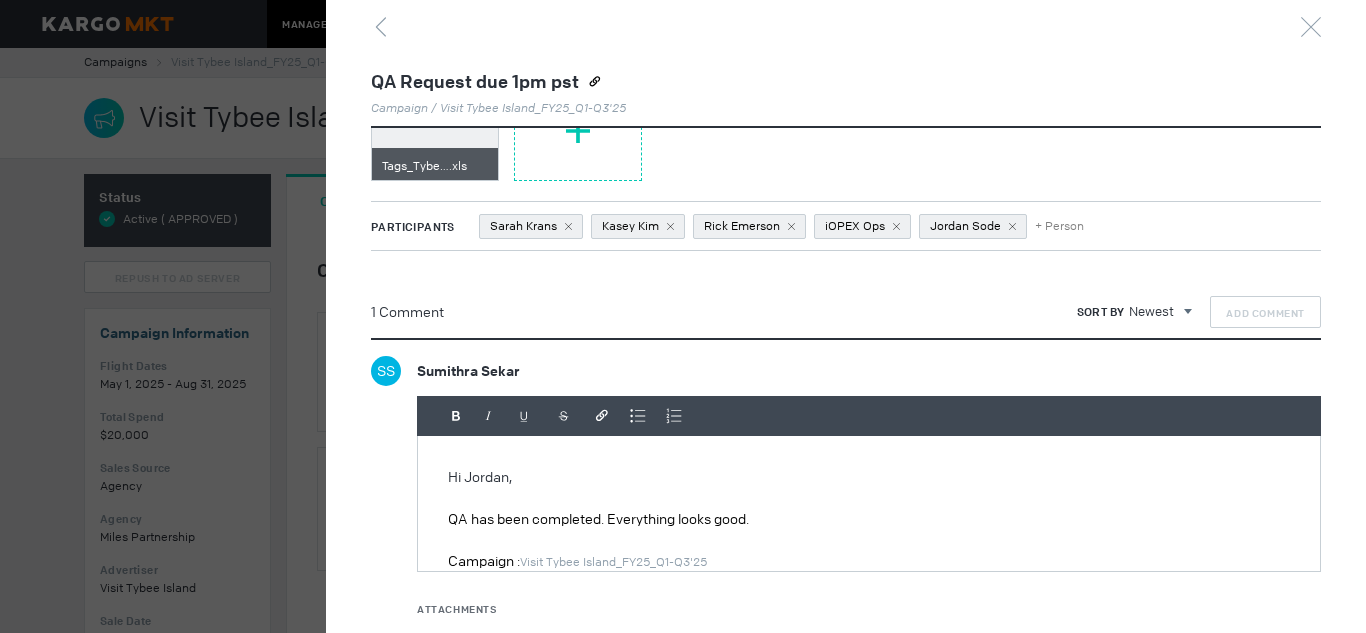 scroll, scrollTop: 531, scrollLeft: 0, axis: vertical 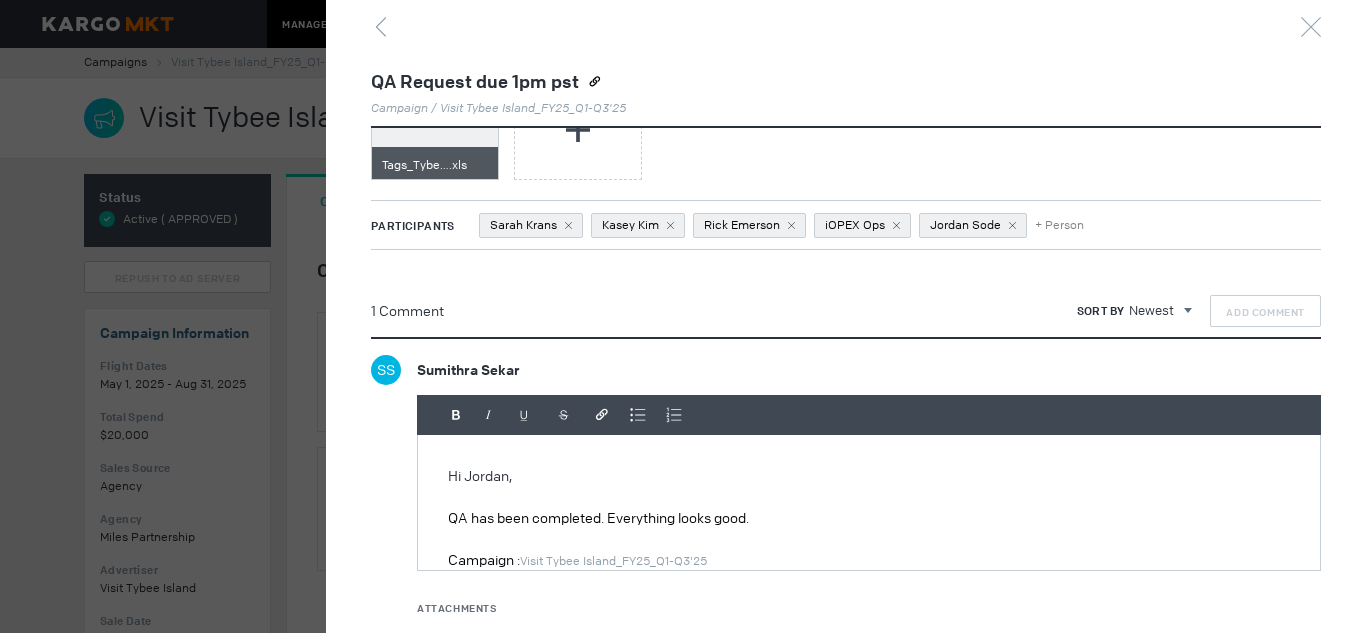 click on "Campaign :  Visit Tybee Island_FY25_Q1-Q3'25" at bounding box center (869, 561) 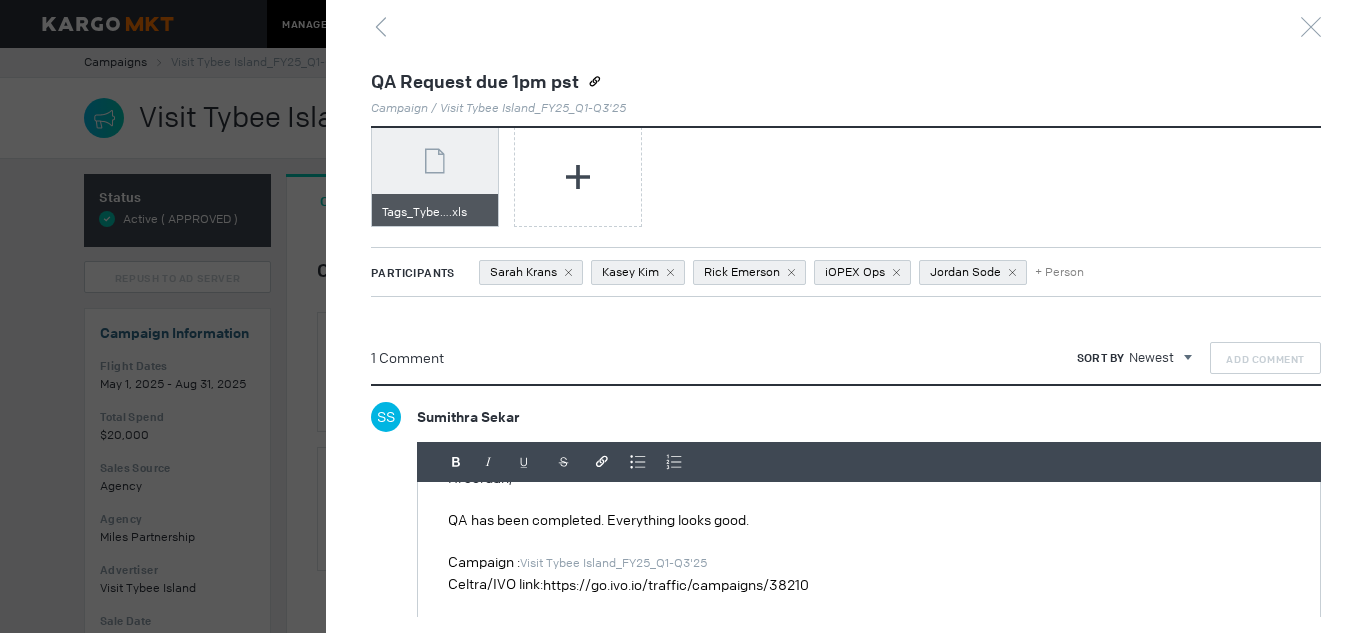 scroll, scrollTop: 0, scrollLeft: 0, axis: both 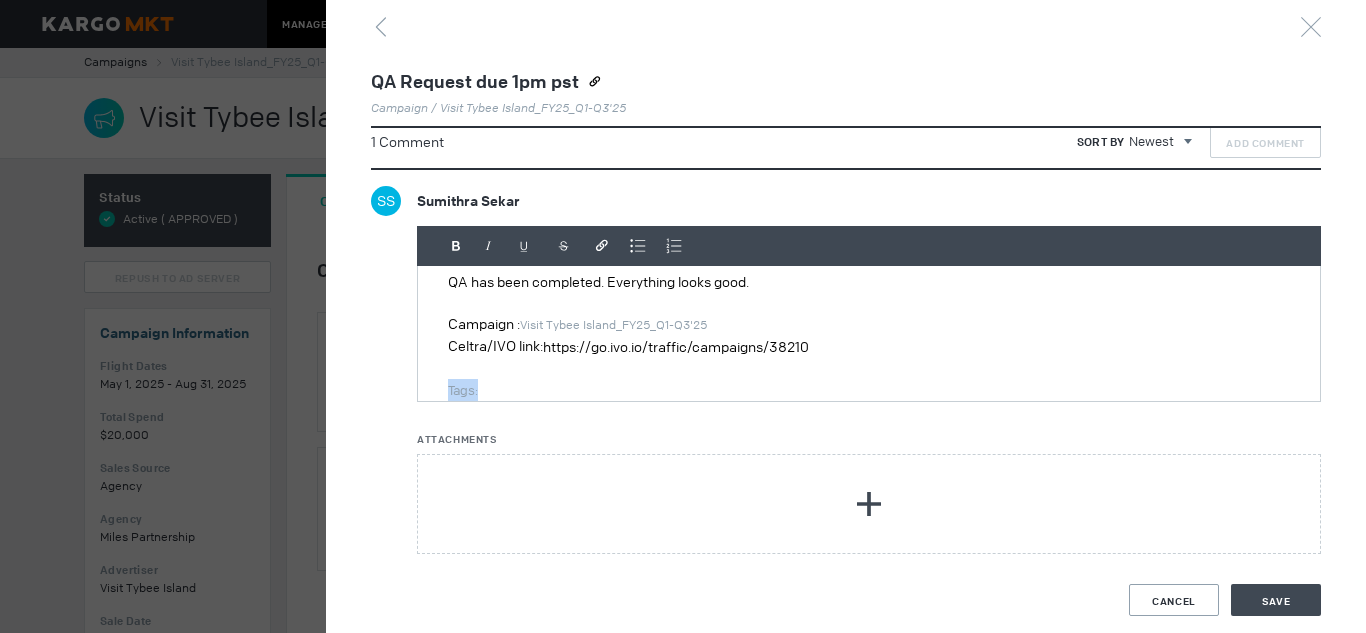 drag, startPoint x: 492, startPoint y: 390, endPoint x: 430, endPoint y: 392, distance: 62.03225 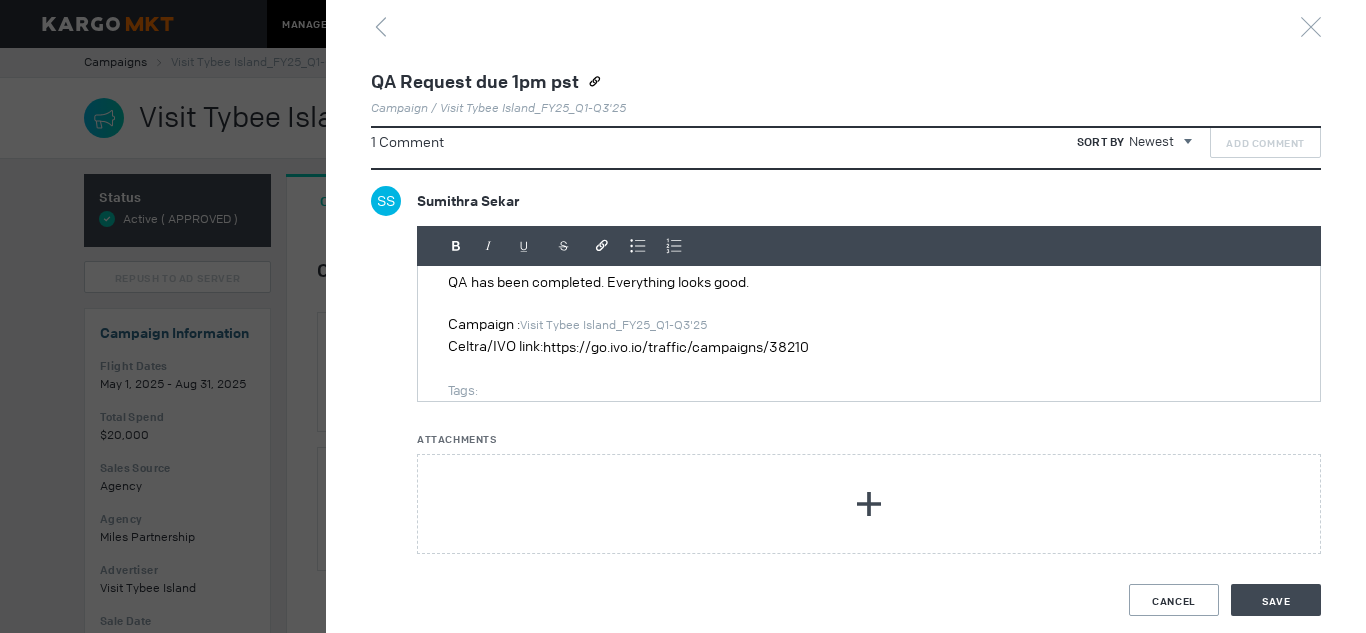 scroll, scrollTop: 66, scrollLeft: 0, axis: vertical 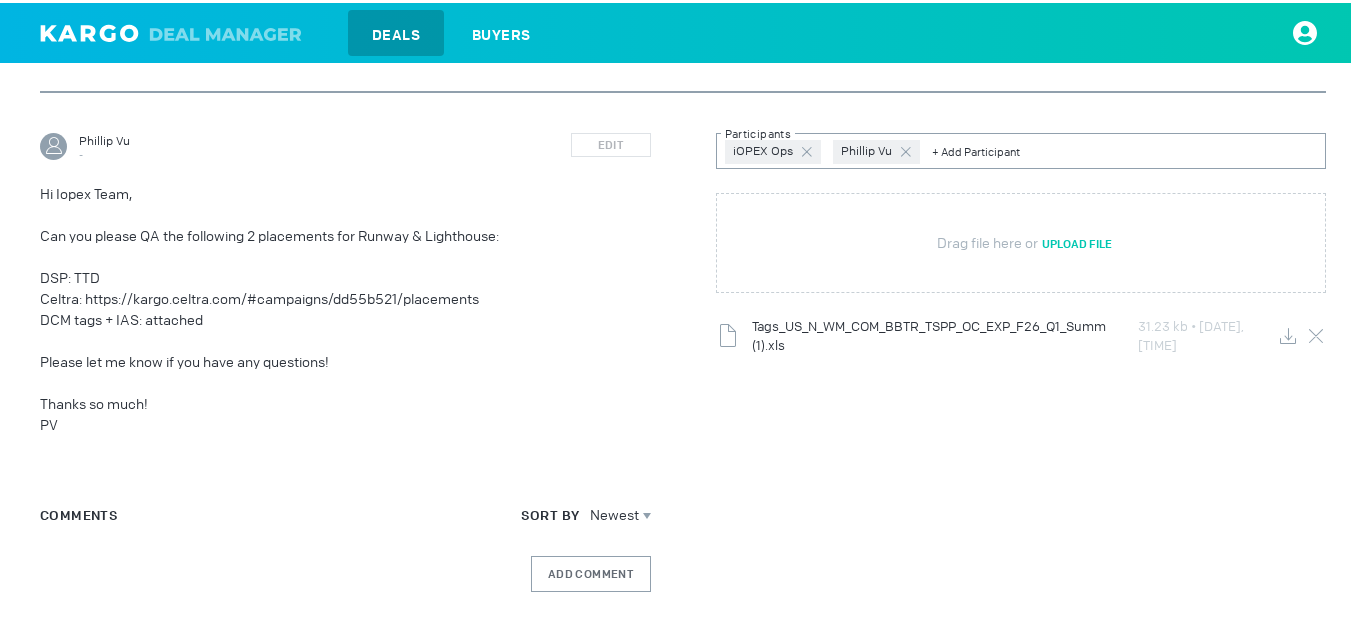 click at bounding box center (1288, 333) 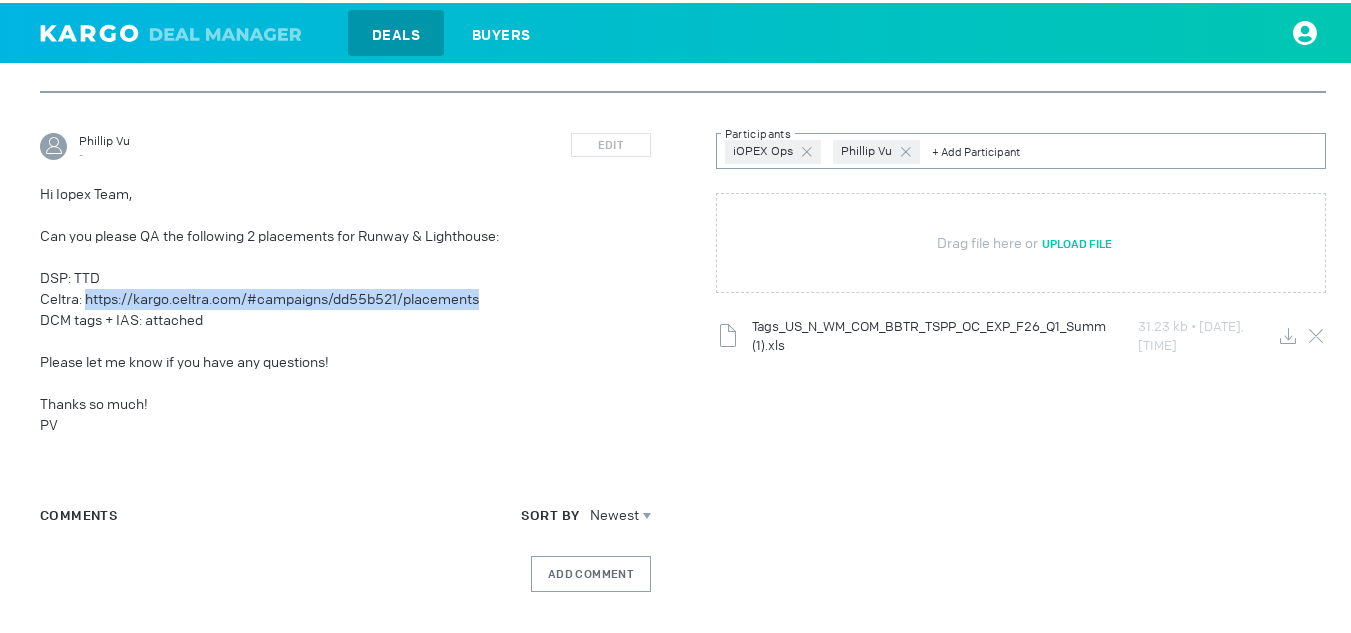 drag, startPoint x: 86, startPoint y: 292, endPoint x: 541, endPoint y: 288, distance: 455.01758 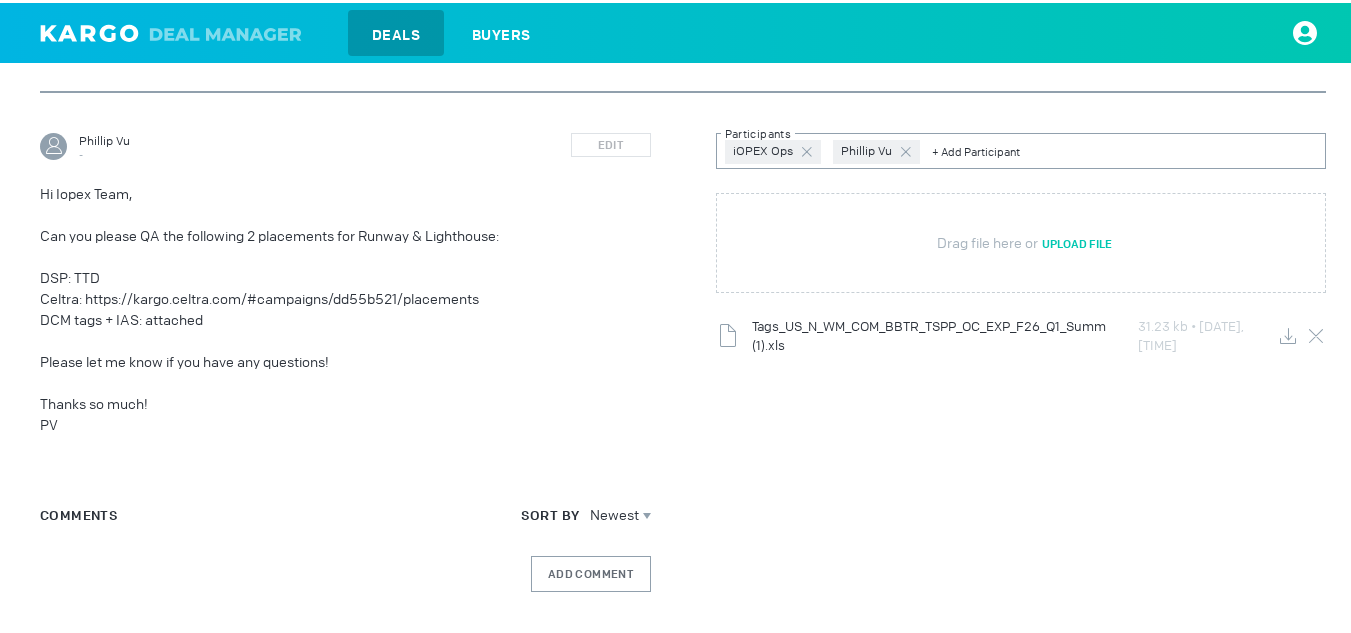 click on "Phillip Vu -  EDIT  Hi Iopex Team,   Can you please QA the following 2 placements for Runway & Lighthouse:   DSP: TTD Celtra: https://kargo.celtra.com/#campaigns/dd55b521/placements DCM tags + IAS: attached   Please let me know if you have any questions!   Thanks so much! PV Comments  Sort By  Newest   Add Comment   Key   is already in use  iOPEX Ops Phillip Vu  Participants  Drag file here or Upload File [object Object]  Tags_US_N_WM_COM_BBTR_TSPP_OC_EXP_F26_Q1_Summ (1).xls  31.23 kb • Jul 9, 2025, 1:40:13 PM" at bounding box center [683, 373] 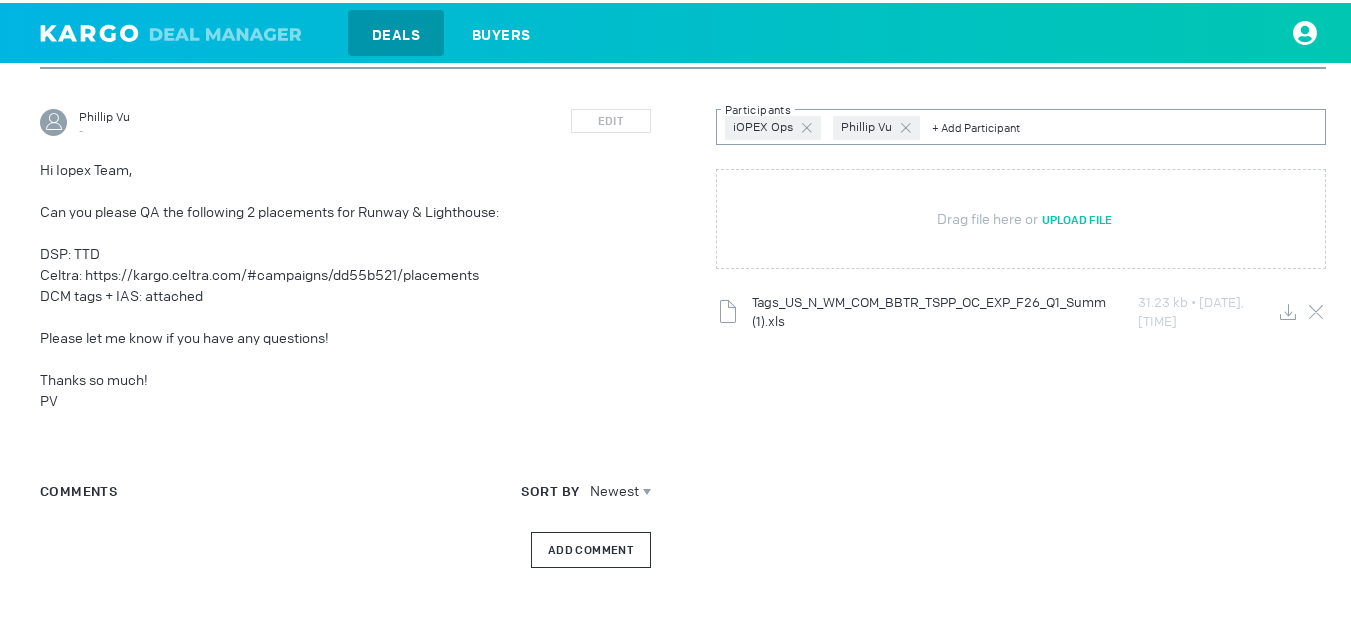 click on "Add Comment" at bounding box center (591, 547) 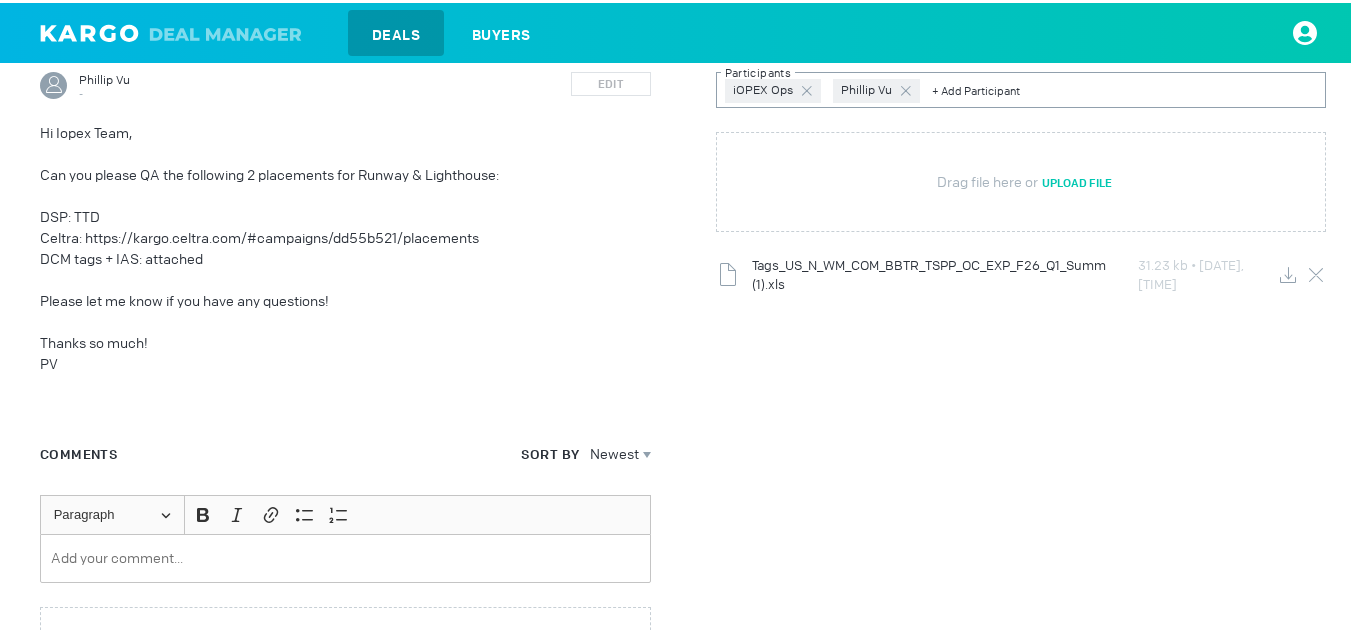 scroll, scrollTop: 313, scrollLeft: 0, axis: vertical 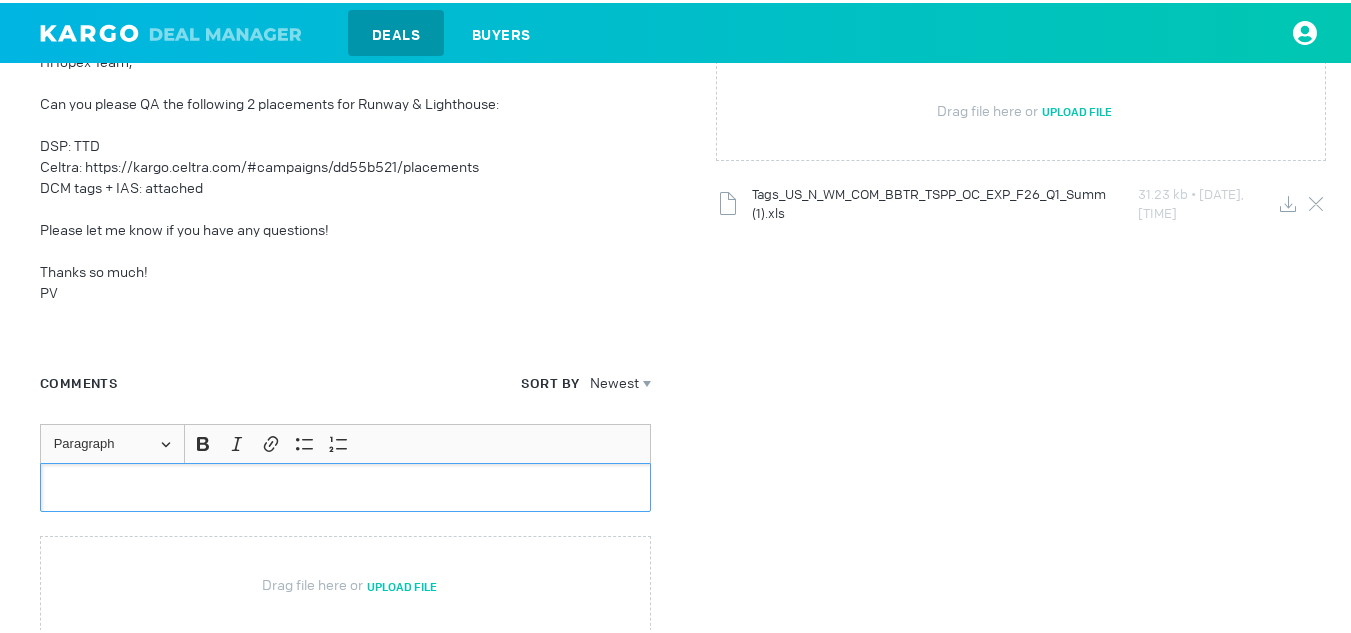 click at bounding box center [345, 484] 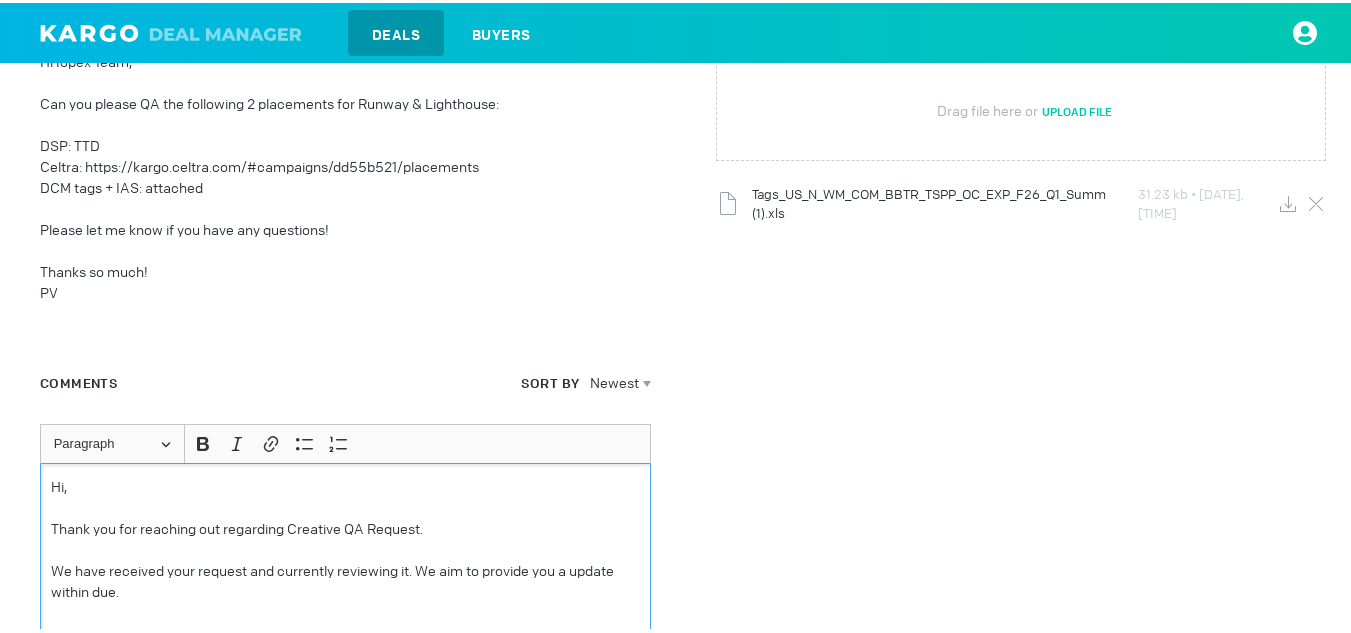 scroll, scrollTop: 426, scrollLeft: 0, axis: vertical 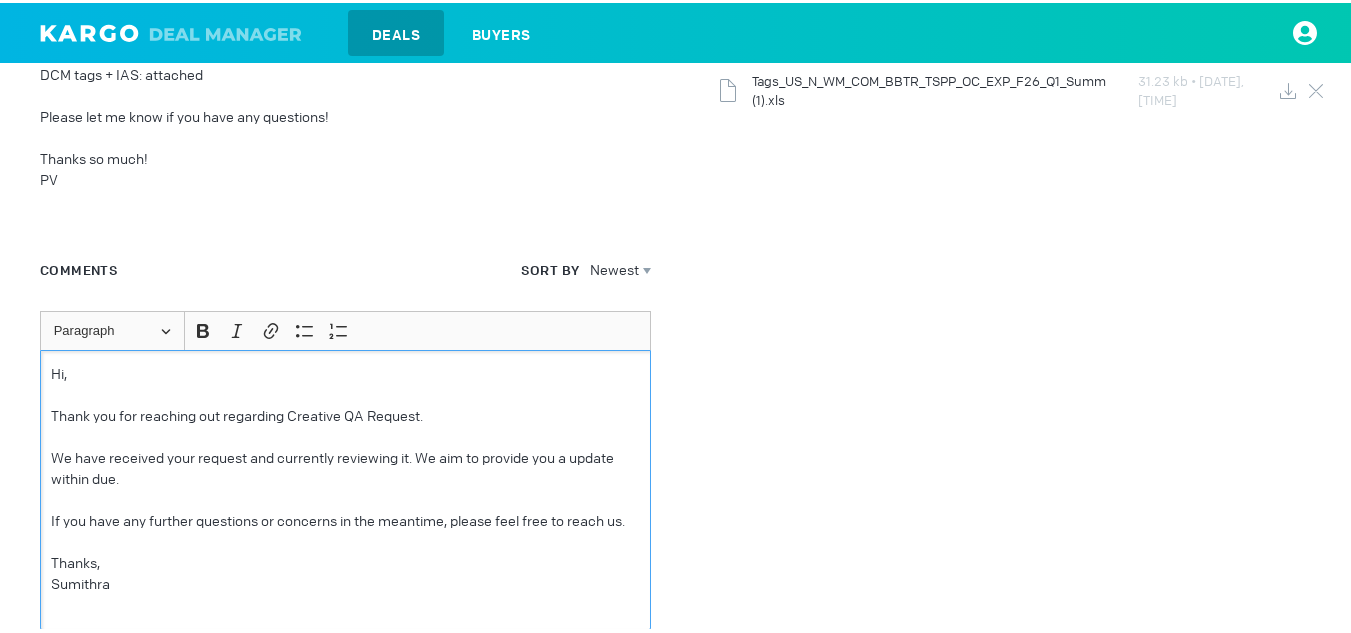 click at bounding box center (345, 497) 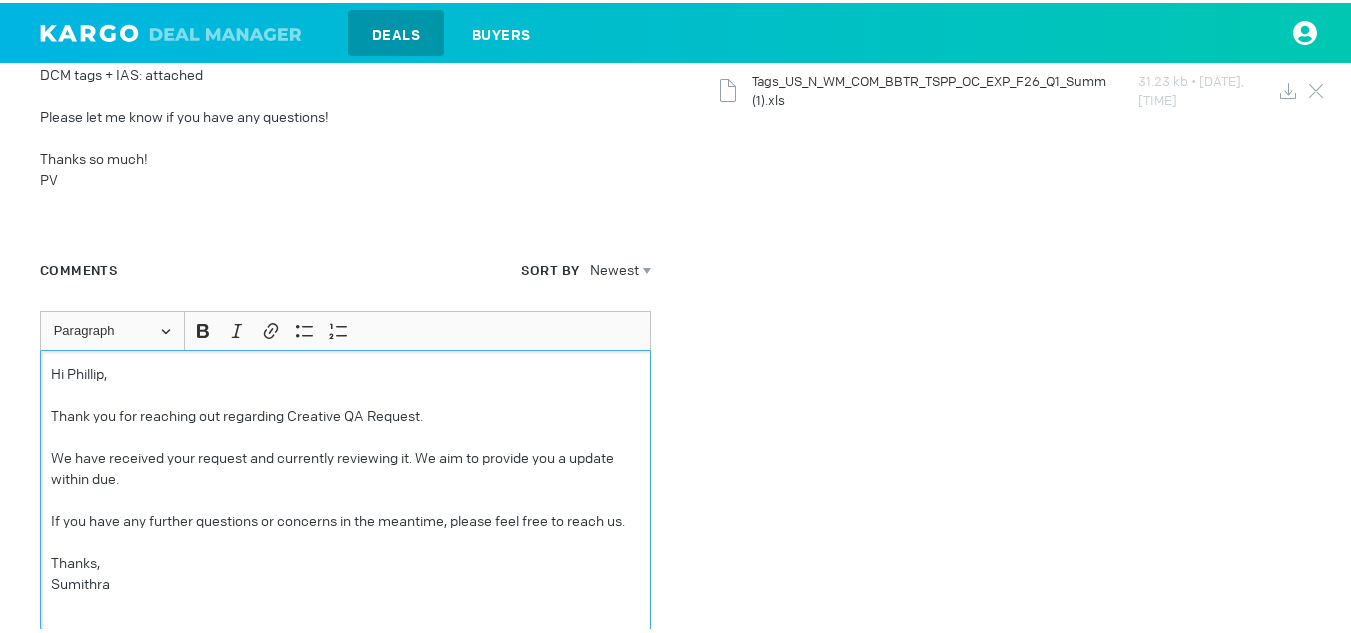 scroll, scrollTop: 696, scrollLeft: 0, axis: vertical 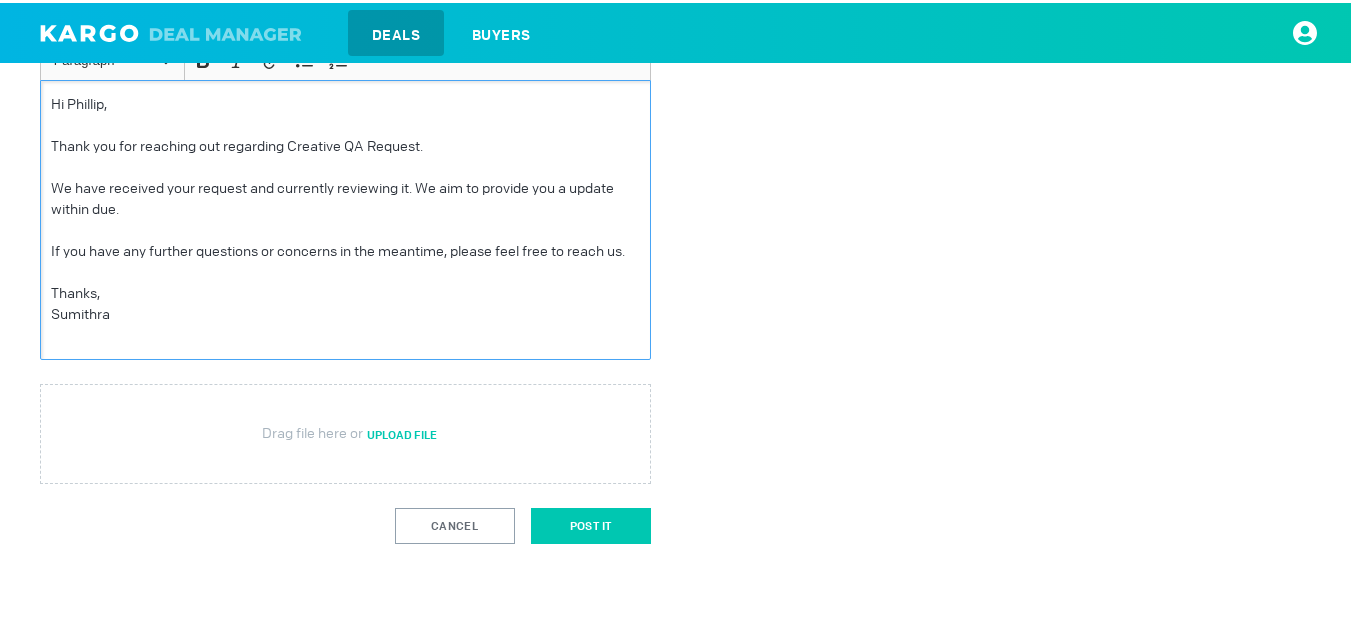 click on "Post It" at bounding box center [591, 523] 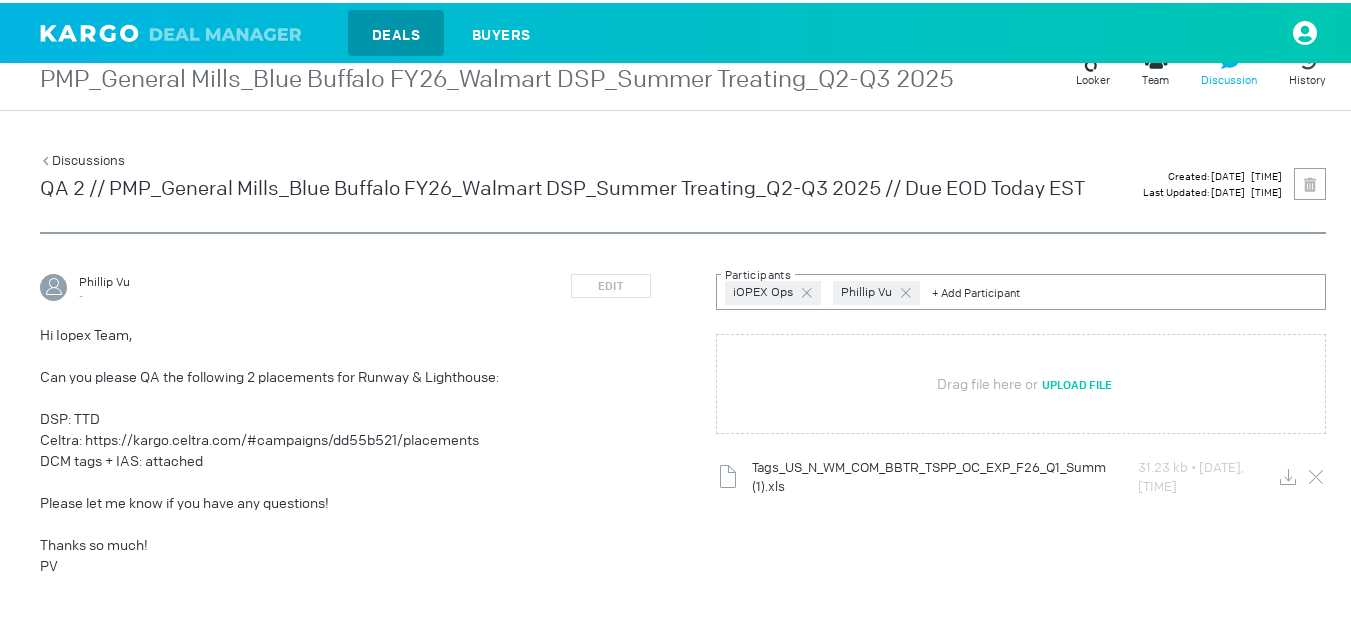 scroll, scrollTop: 0, scrollLeft: 0, axis: both 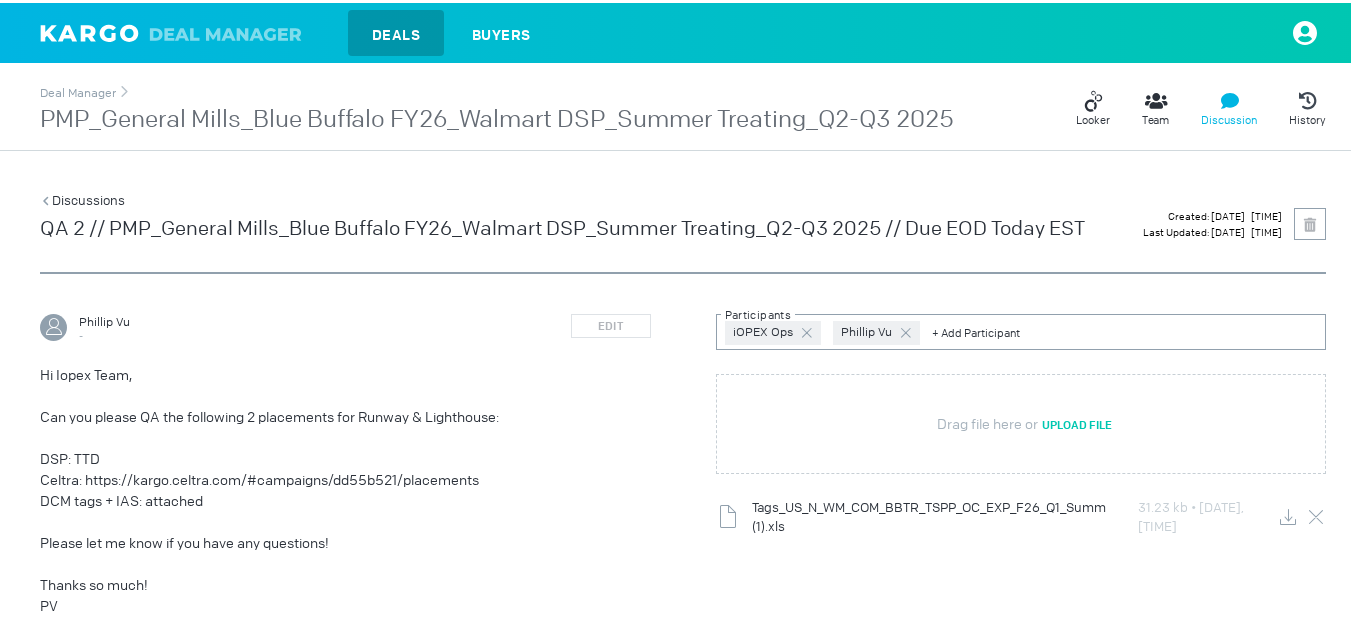 click on "PMP_General Mills_Blue Buffalo FY26_Walmart DSP_Summer Treating_Q2-Q3 2025" at bounding box center [497, 117] 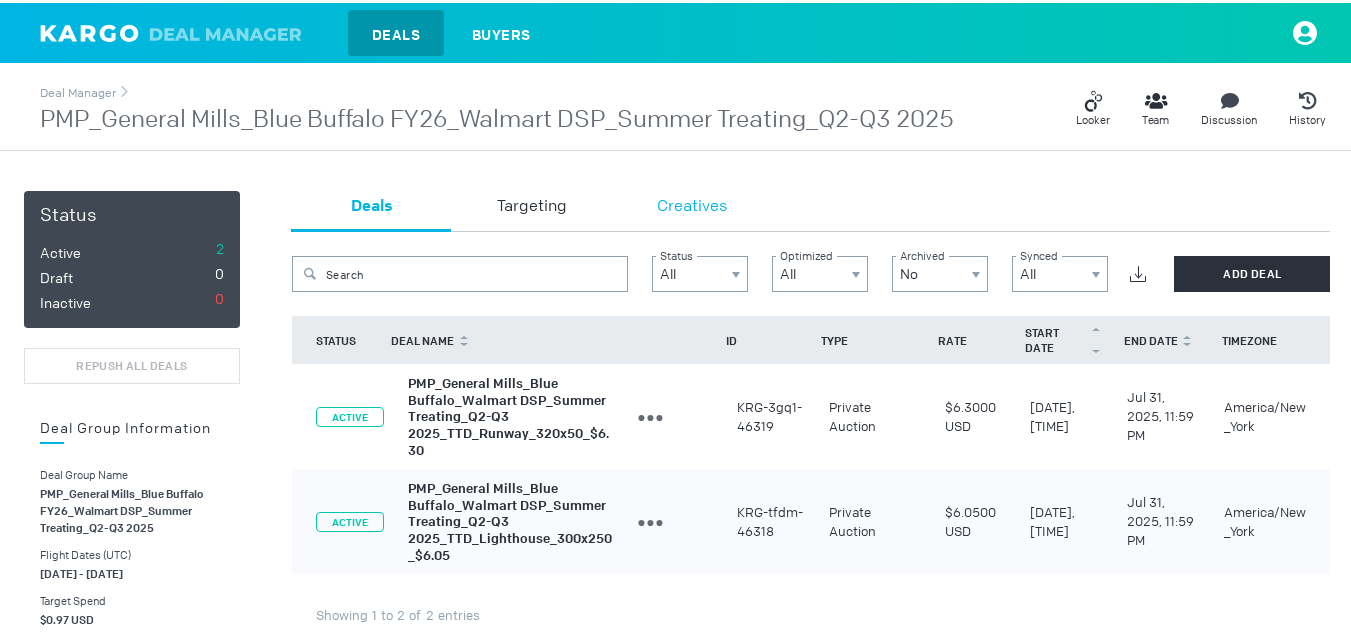 click on "Creatives" at bounding box center [692, 208] 